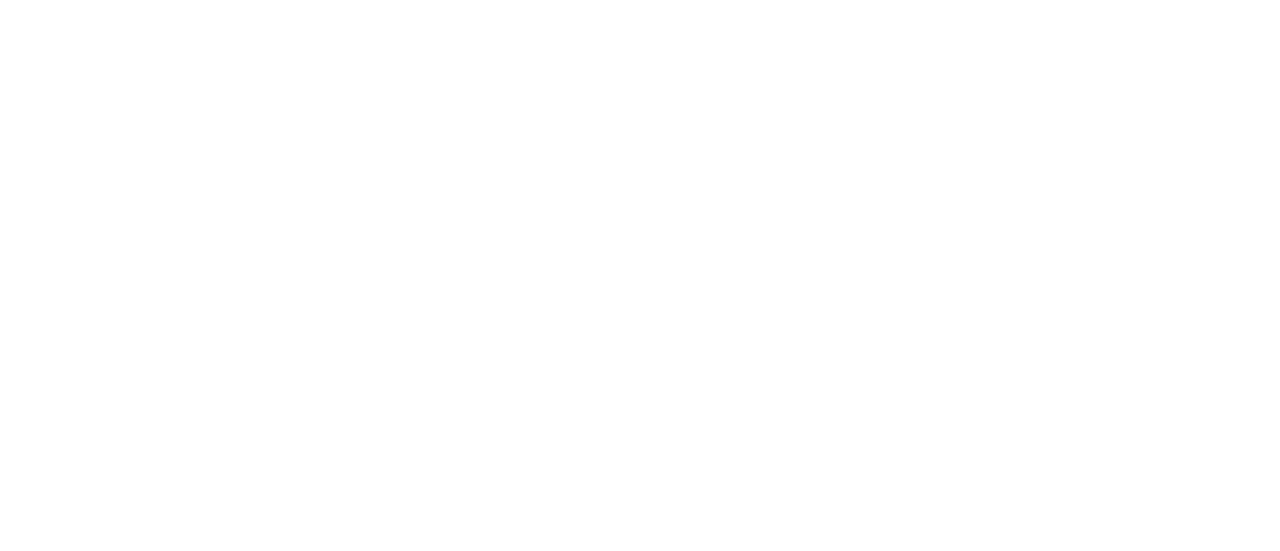 scroll, scrollTop: 0, scrollLeft: 0, axis: both 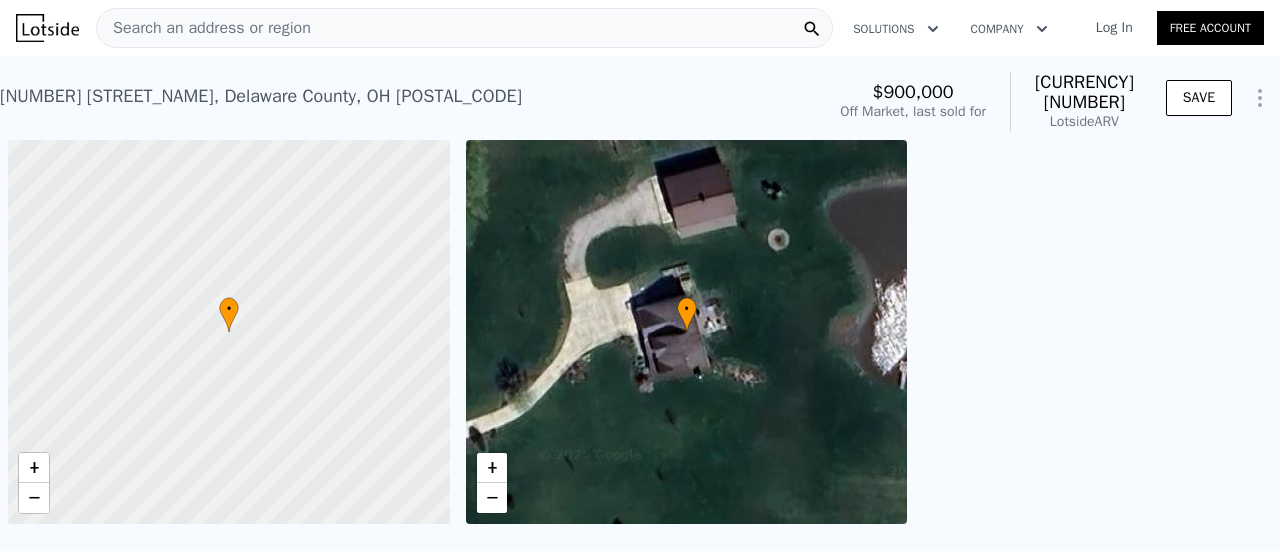 click on "Search an address or region" at bounding box center [204, 28] 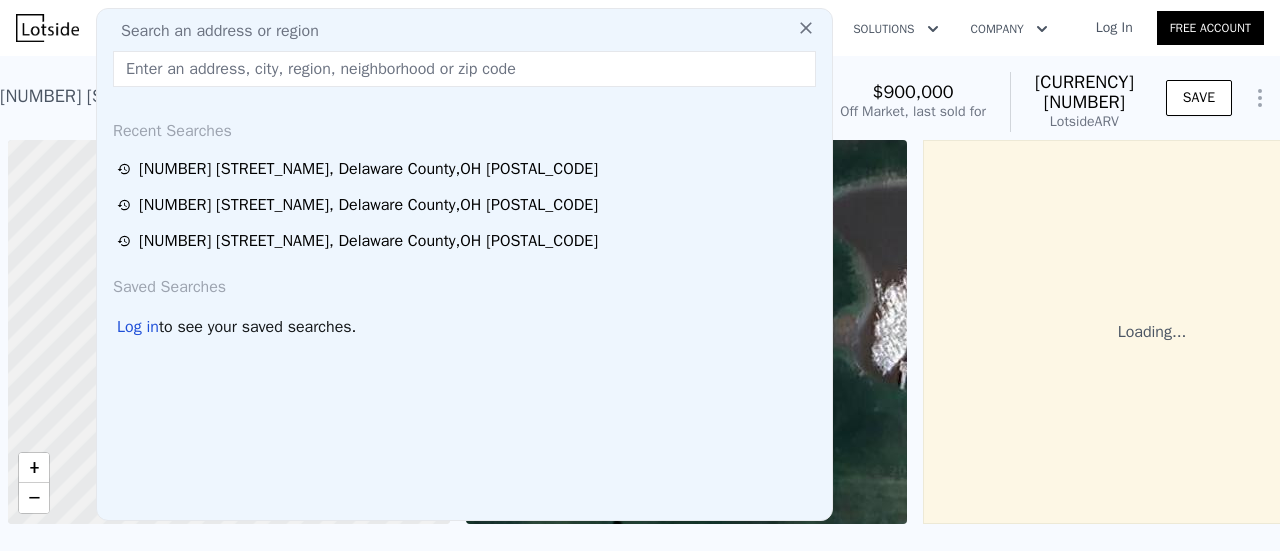 scroll, scrollTop: 0, scrollLeft: 8, axis: horizontal 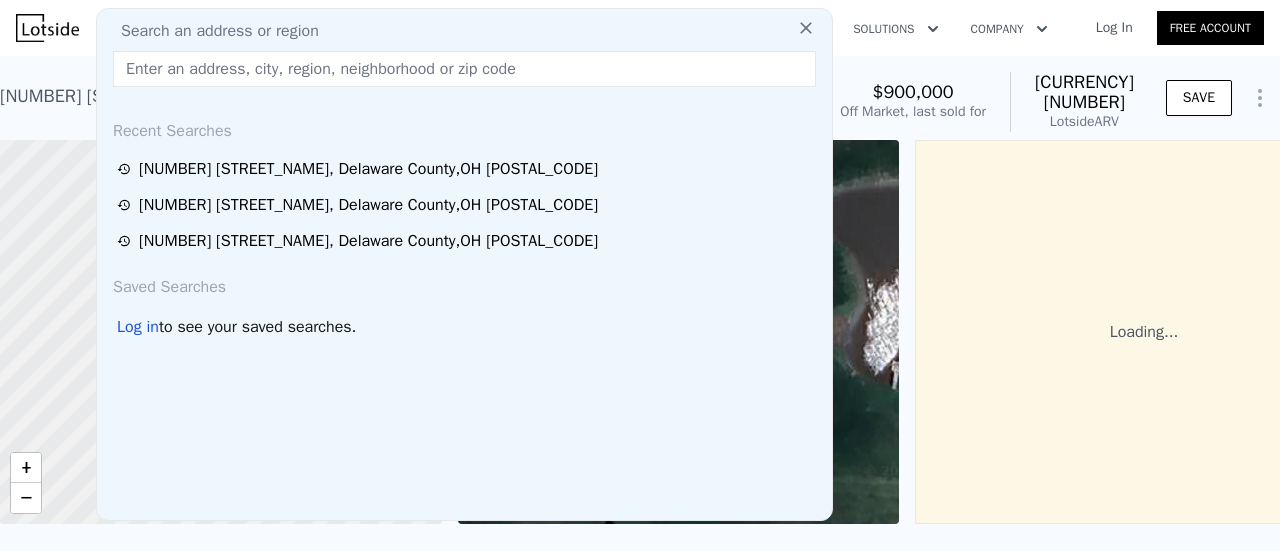 click on "Search an address or region Recent Searches [NUMBER] [STREET_NAME] , [COUNTY] , [STATE] [POSTAL_CODE] [NUMBER] [STREET_NAME] , [COUNTY] , [STATE] [POSTAL_CODE] [NUMBER] [STREET_NAME] , [COUNTY] , [STATE] [POSTAL_CODE] Saved Searches Log in  to see your saved searches." at bounding box center (464, 264) 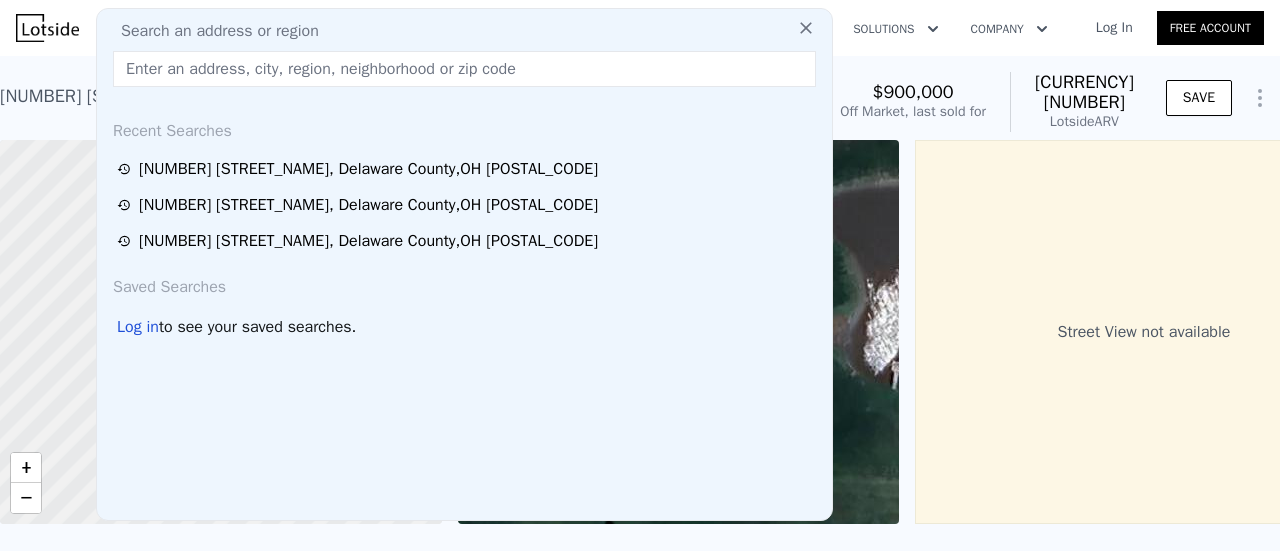 click at bounding box center (464, 69) 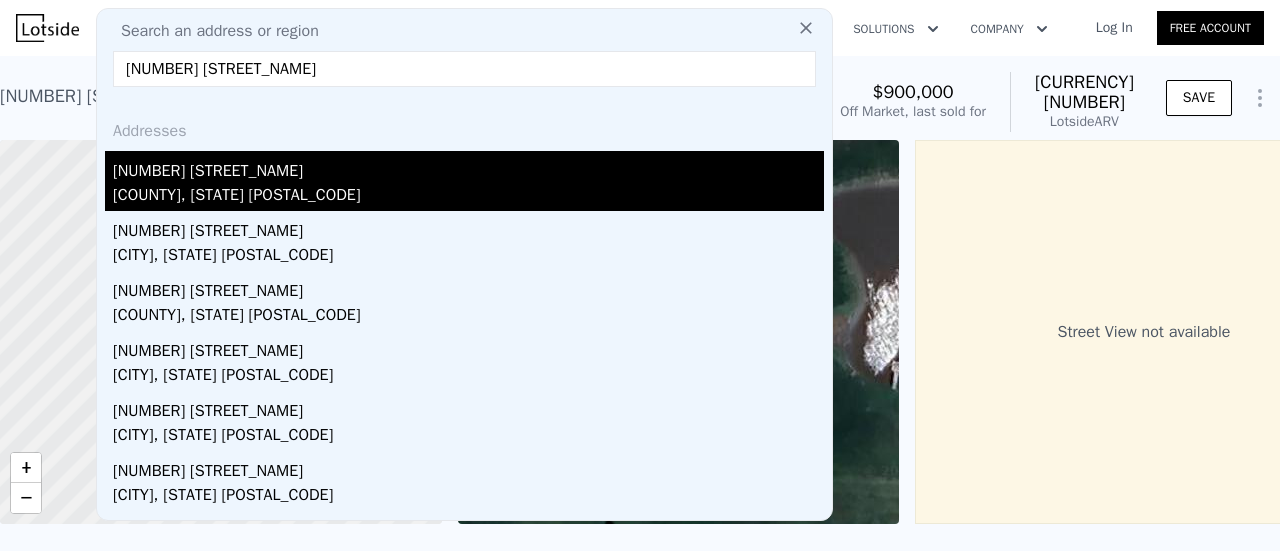 type on "1274 berkeley ct" 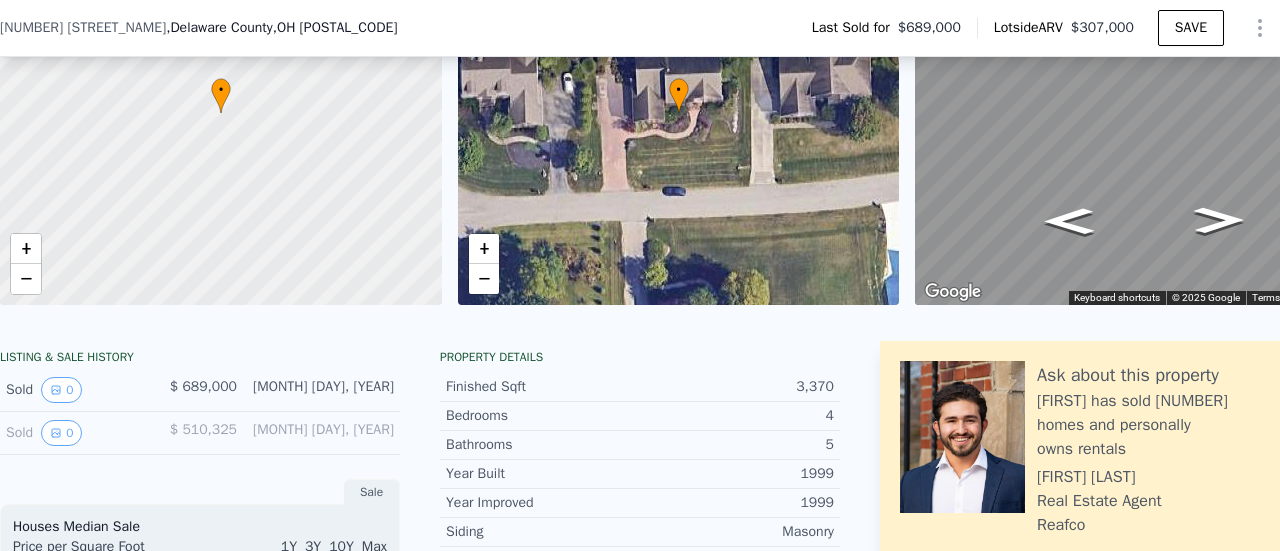 scroll, scrollTop: 0, scrollLeft: 0, axis: both 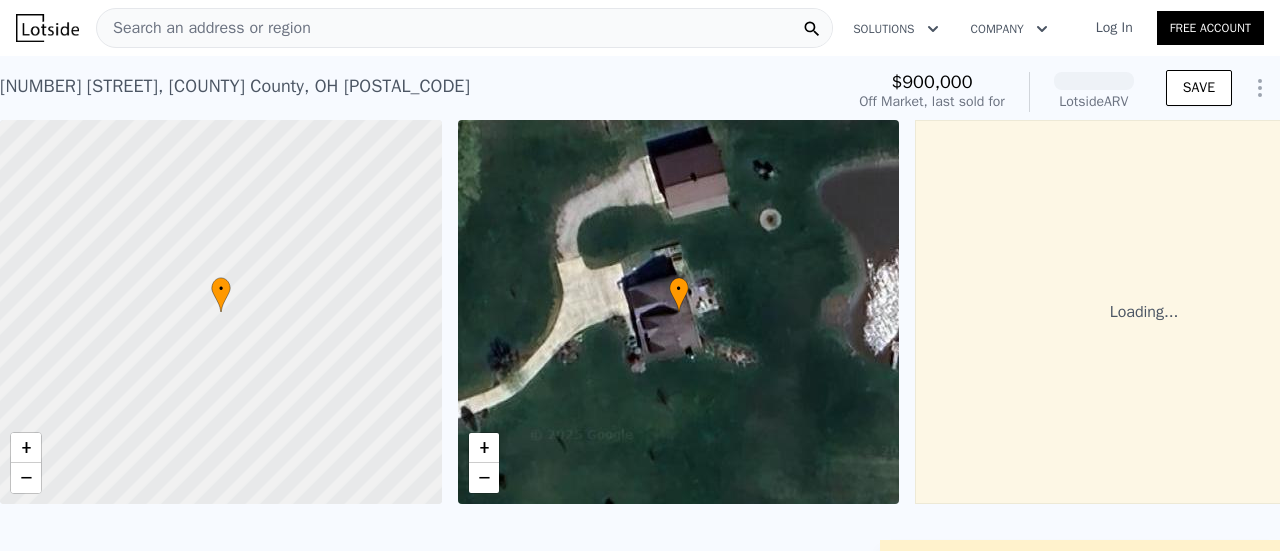 click on "Search an address or region" at bounding box center [464, 28] 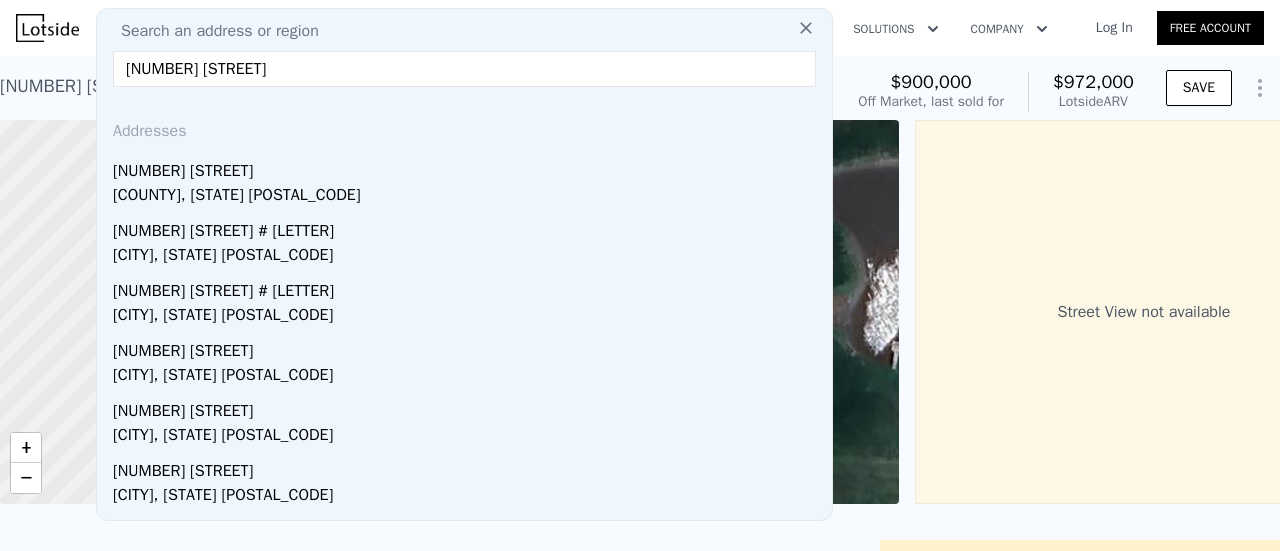 type on "[NUMBER] [STREET]" 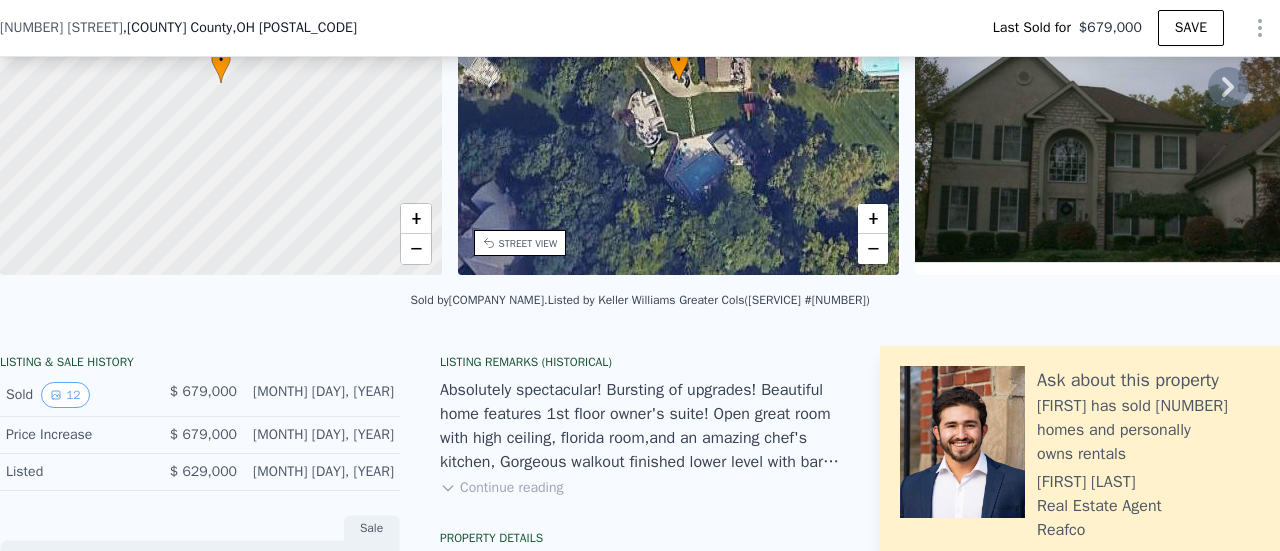 scroll, scrollTop: 92, scrollLeft: 0, axis: vertical 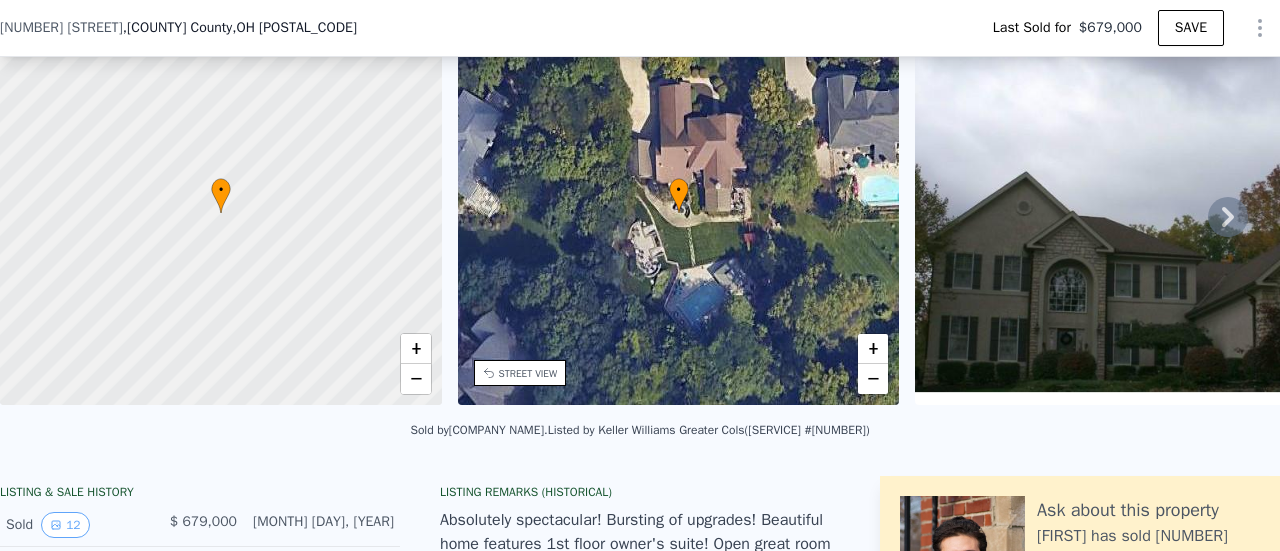 click 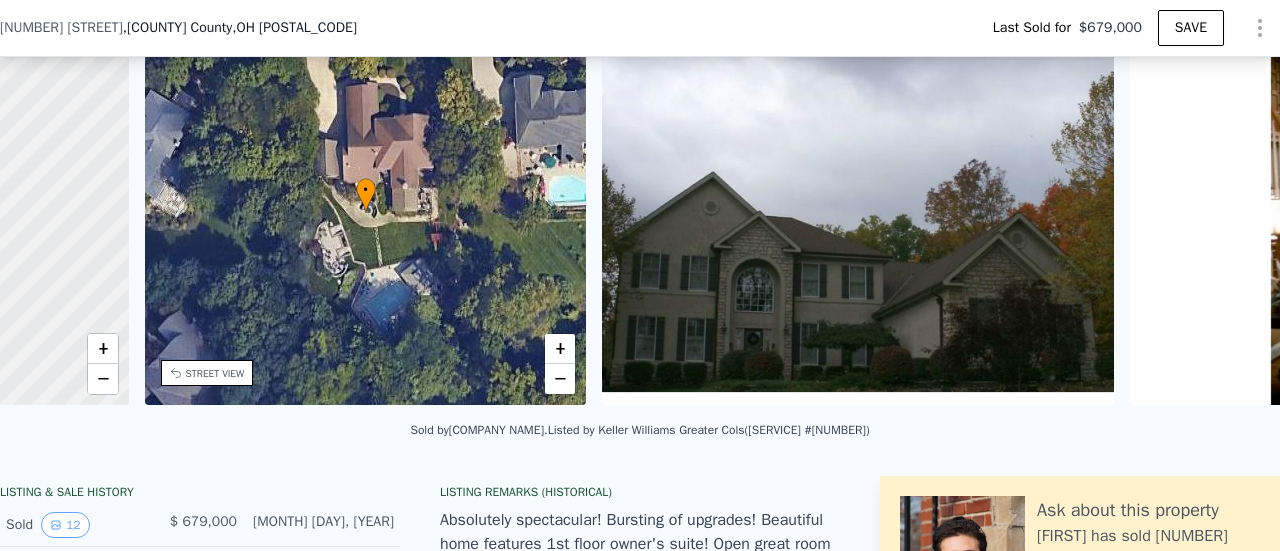 scroll, scrollTop: 0, scrollLeft: 465, axis: horizontal 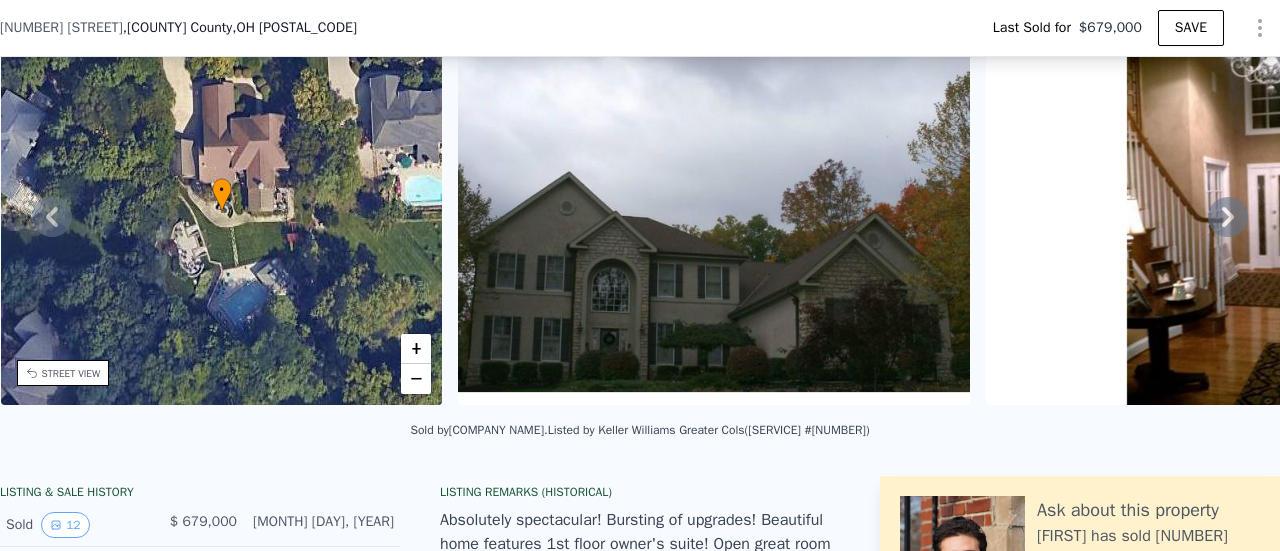 click 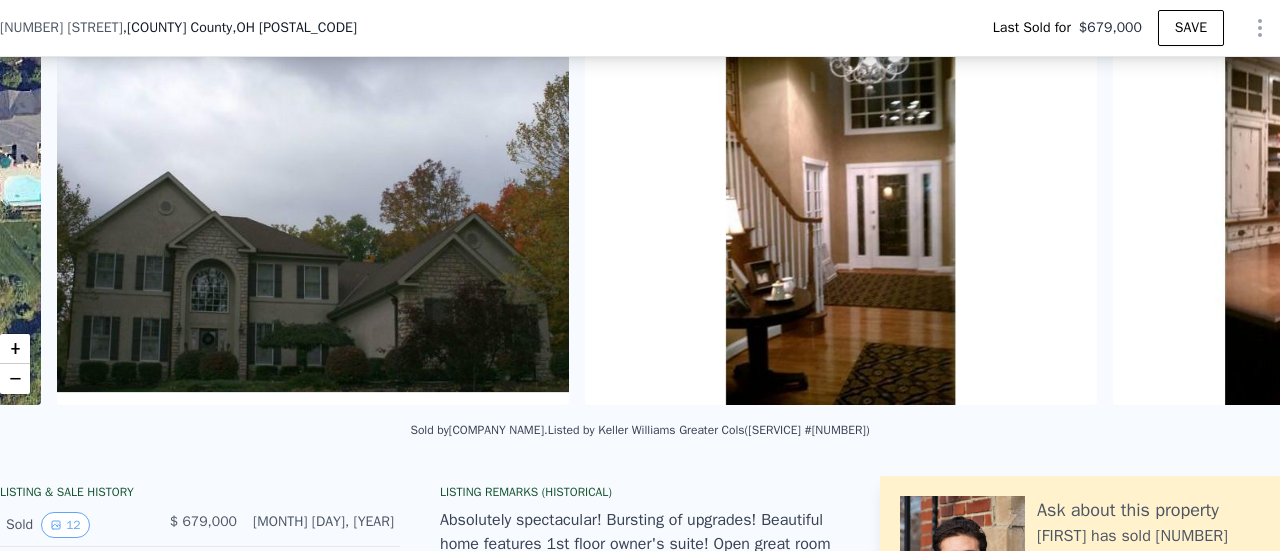 scroll, scrollTop: 0, scrollLeft: 915, axis: horizontal 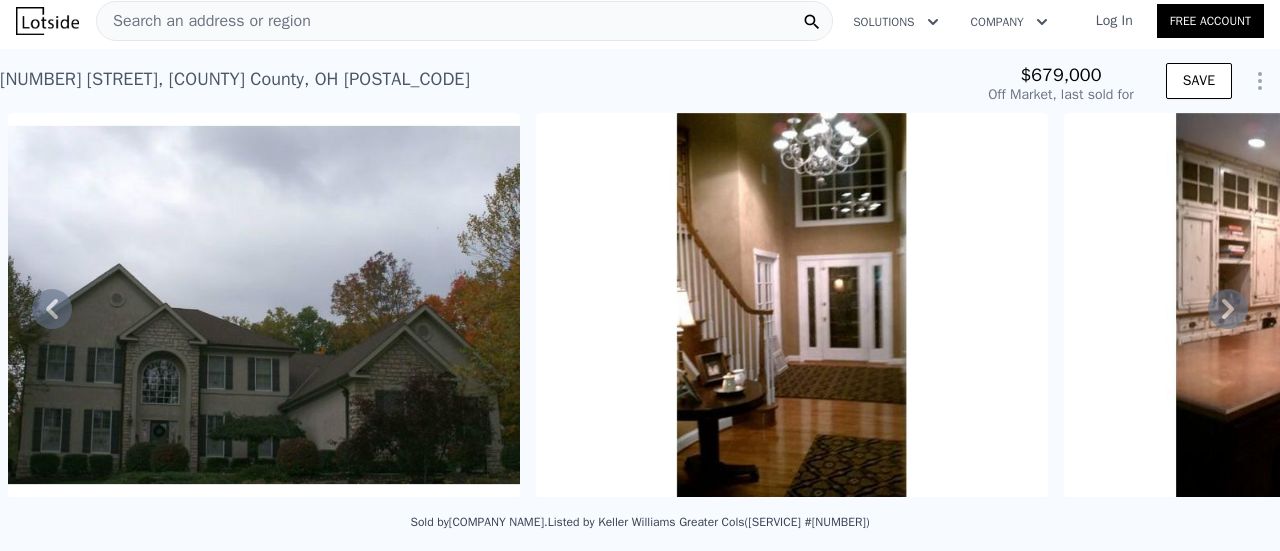 click 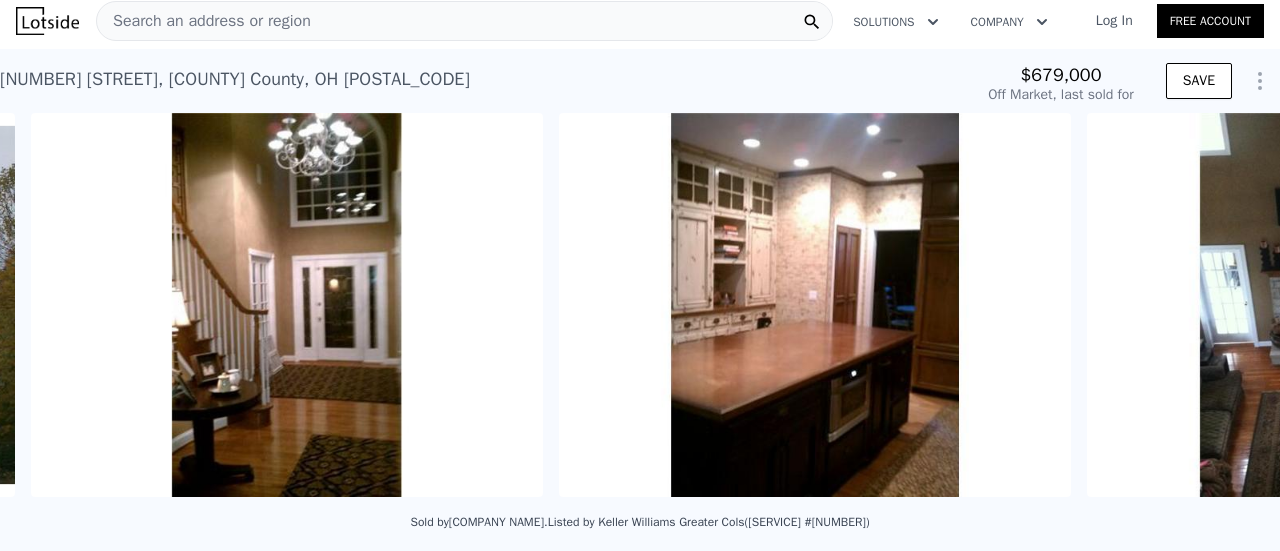 scroll, scrollTop: 0, scrollLeft: 1443, axis: horizontal 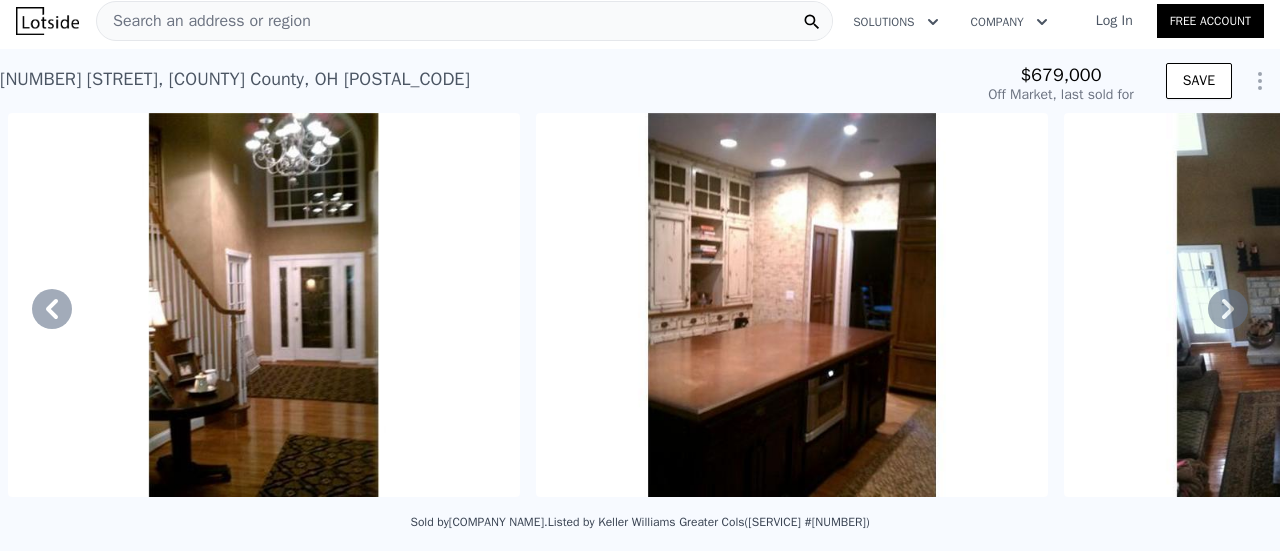 click 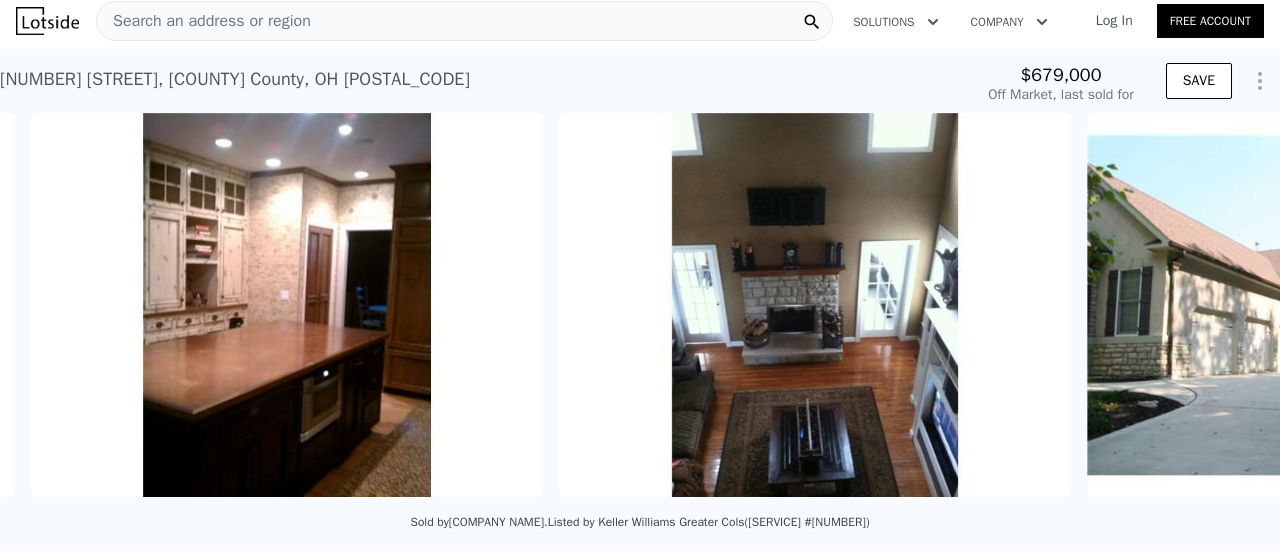 scroll, scrollTop: 0, scrollLeft: 1971, axis: horizontal 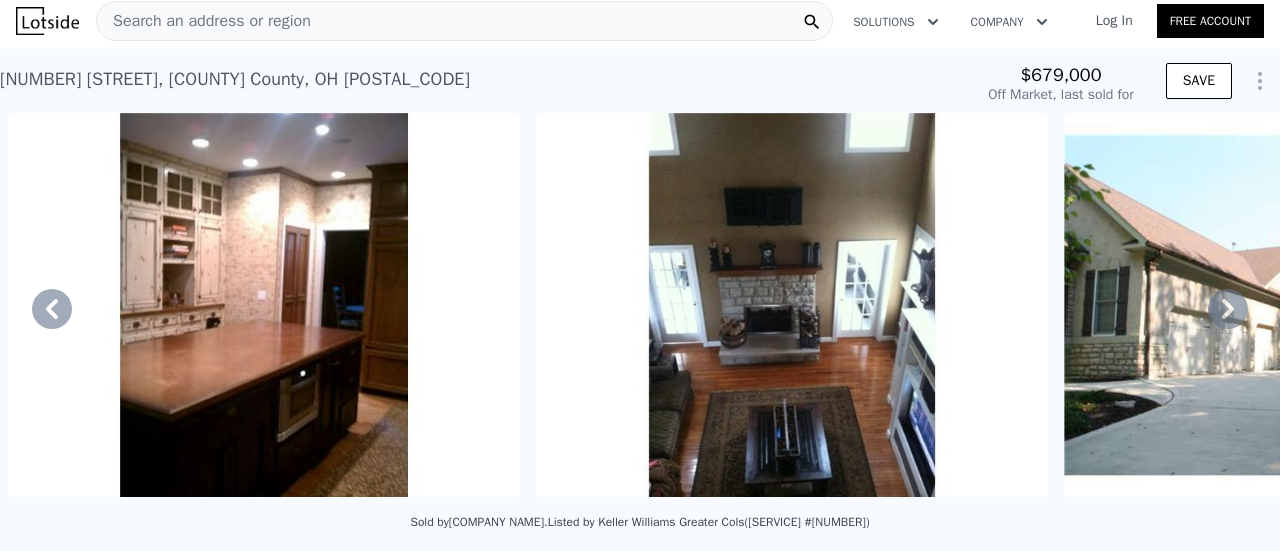 click 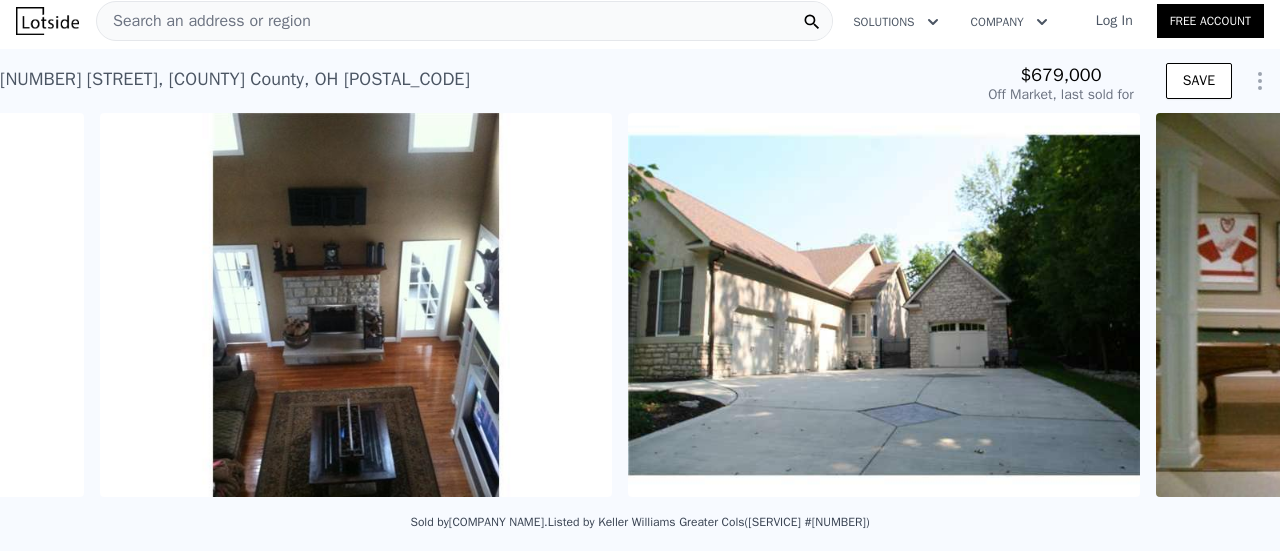 scroll, scrollTop: 0, scrollLeft: 2499, axis: horizontal 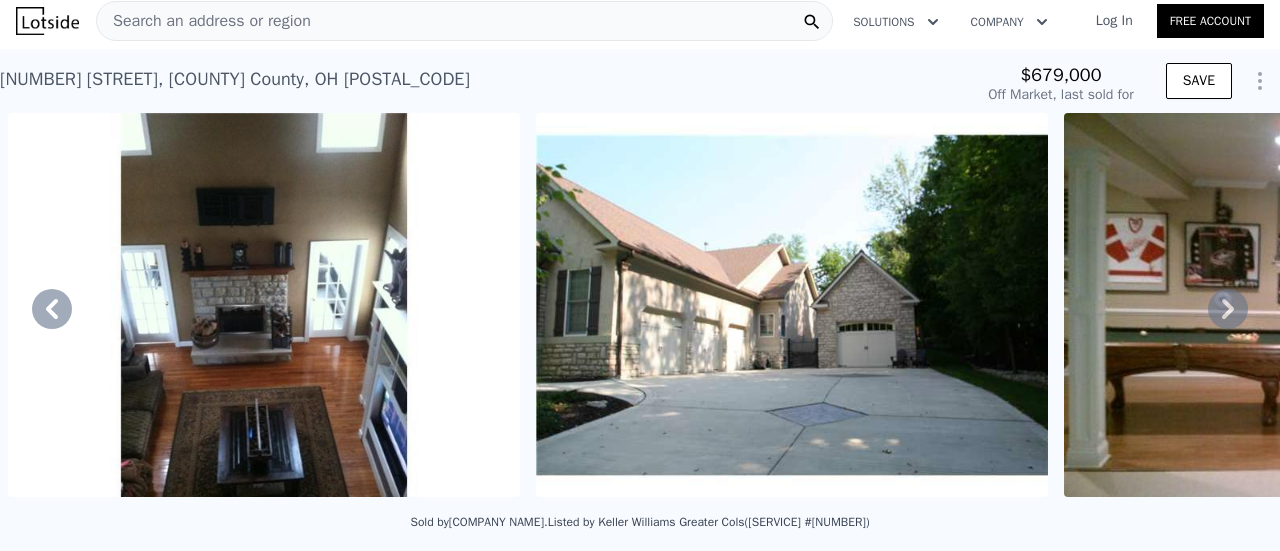 click 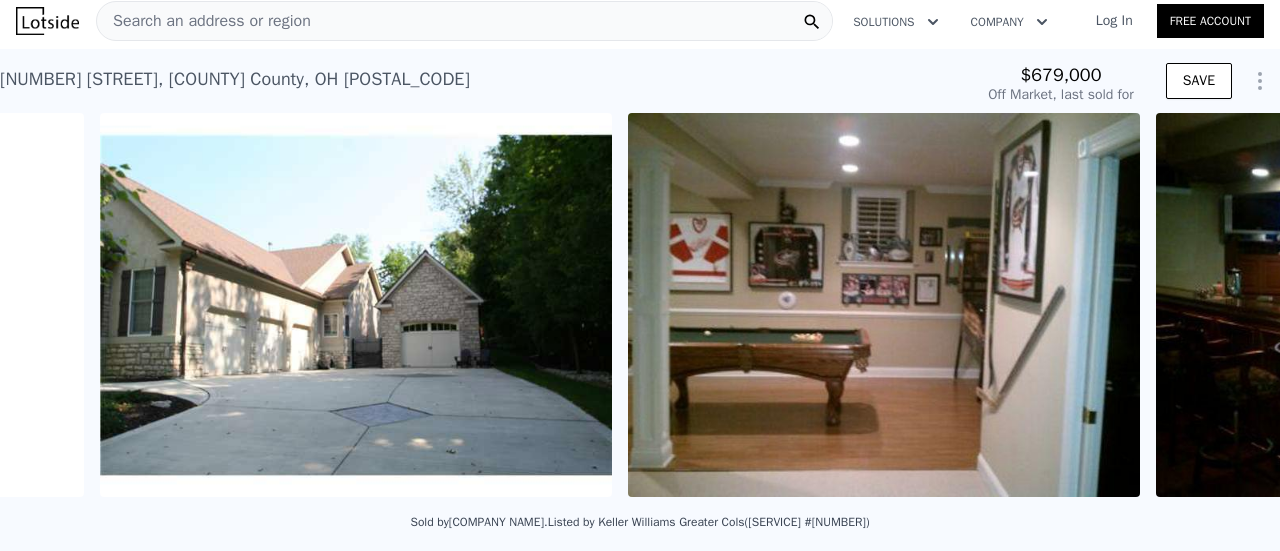 scroll, scrollTop: 0, scrollLeft: 3027, axis: horizontal 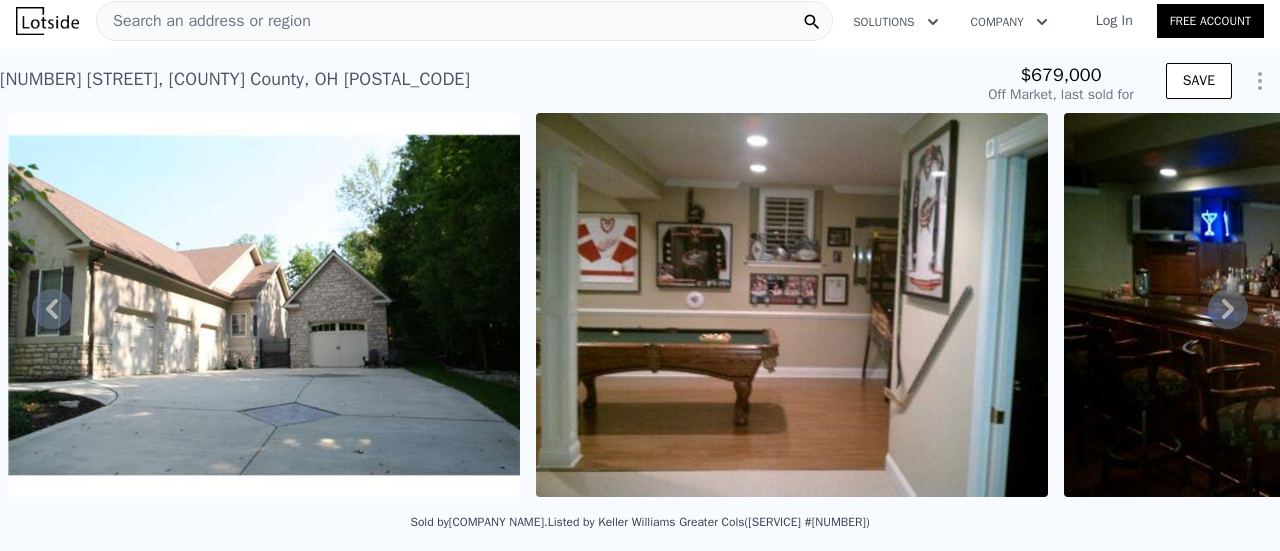 click 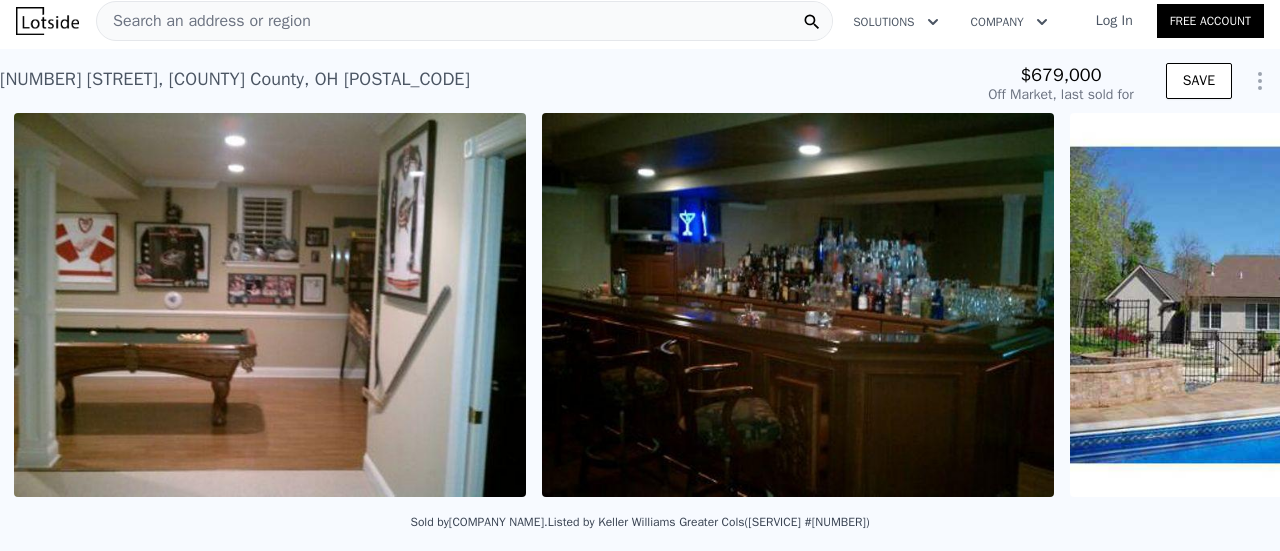 scroll, scrollTop: 0, scrollLeft: 3555, axis: horizontal 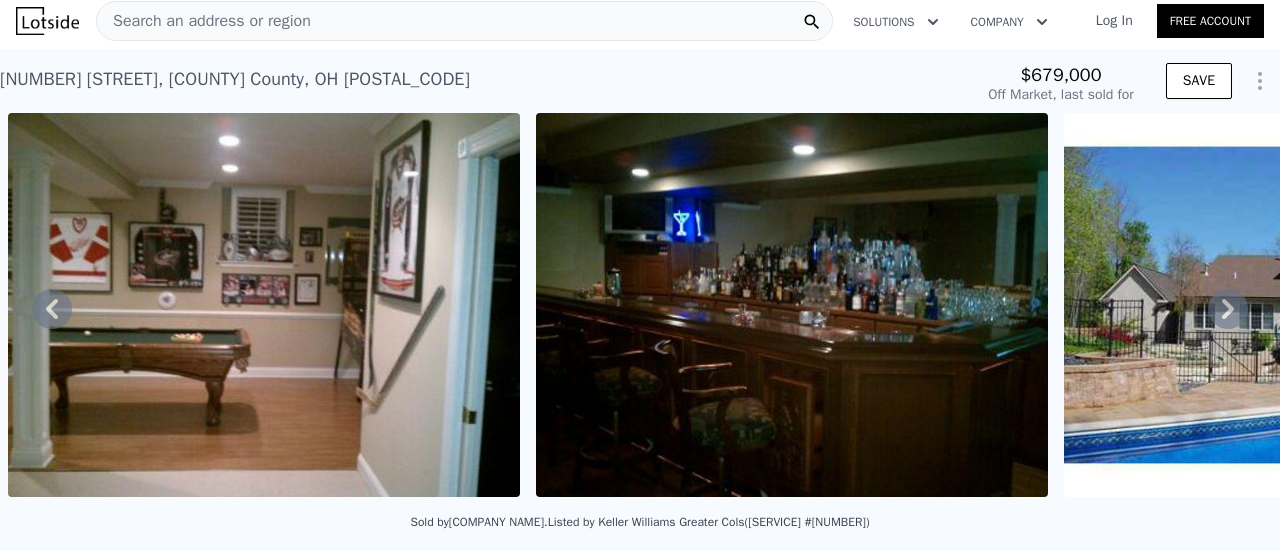 click 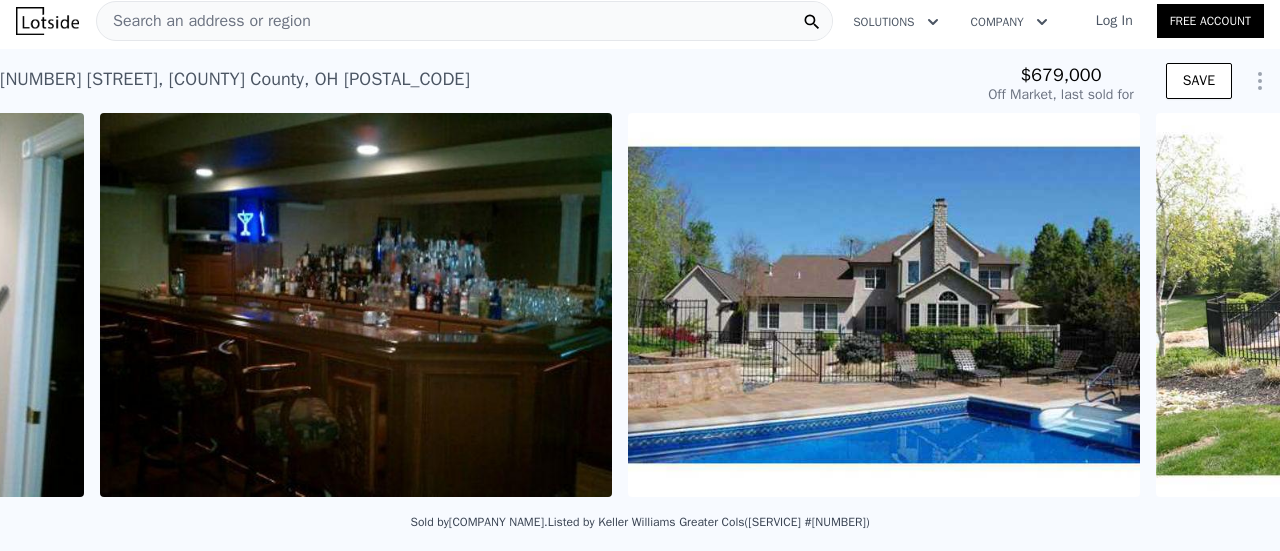 scroll, scrollTop: 0, scrollLeft: 4083, axis: horizontal 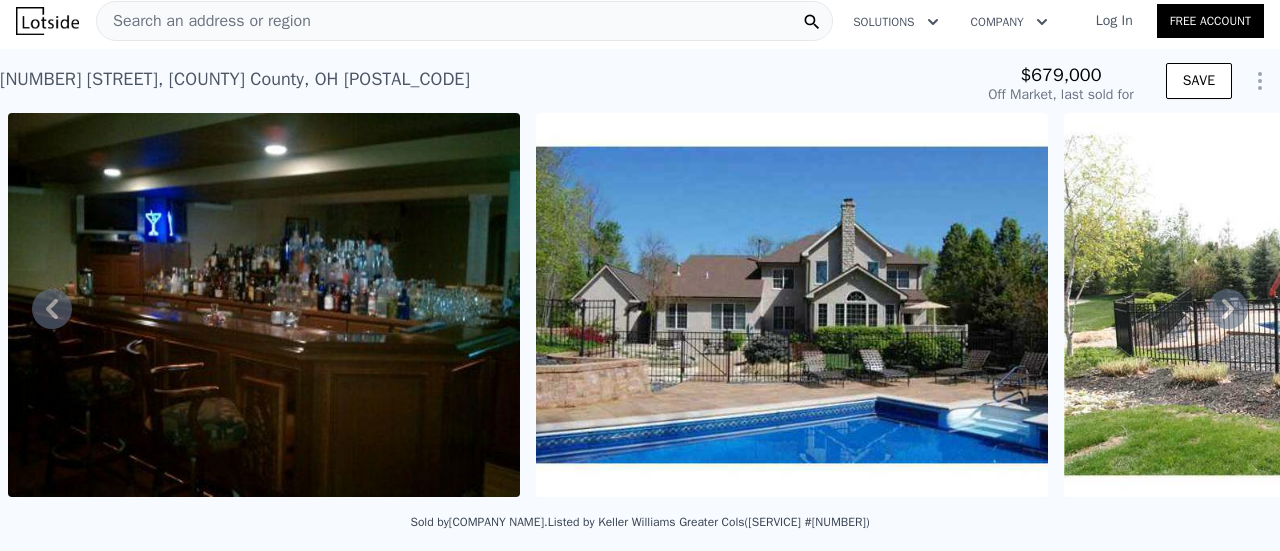 click 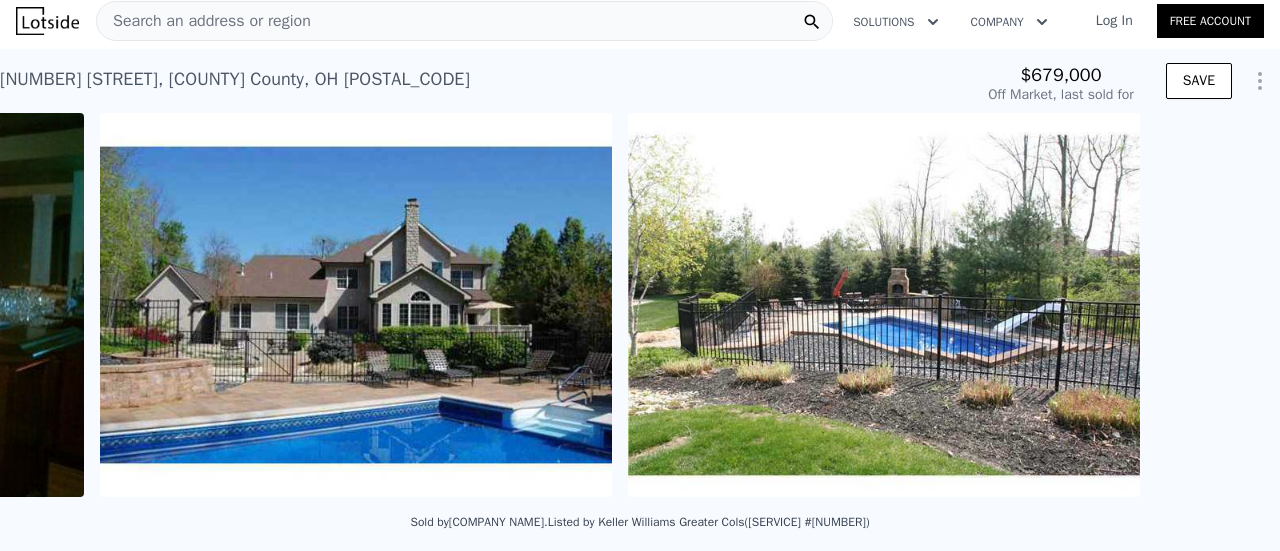 scroll, scrollTop: 0, scrollLeft: 4611, axis: horizontal 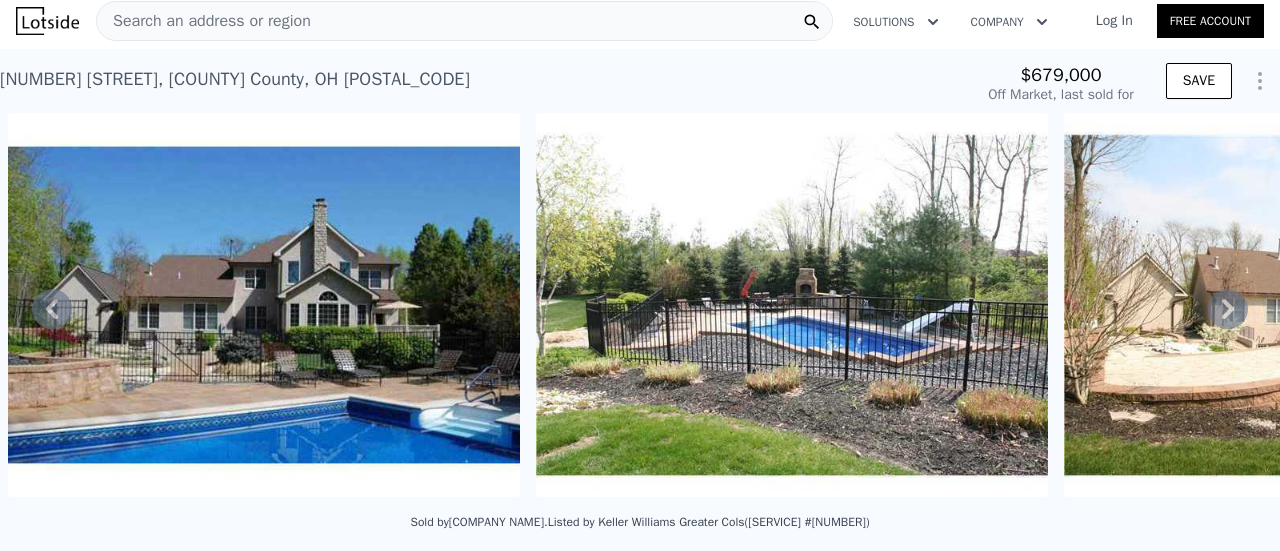 click 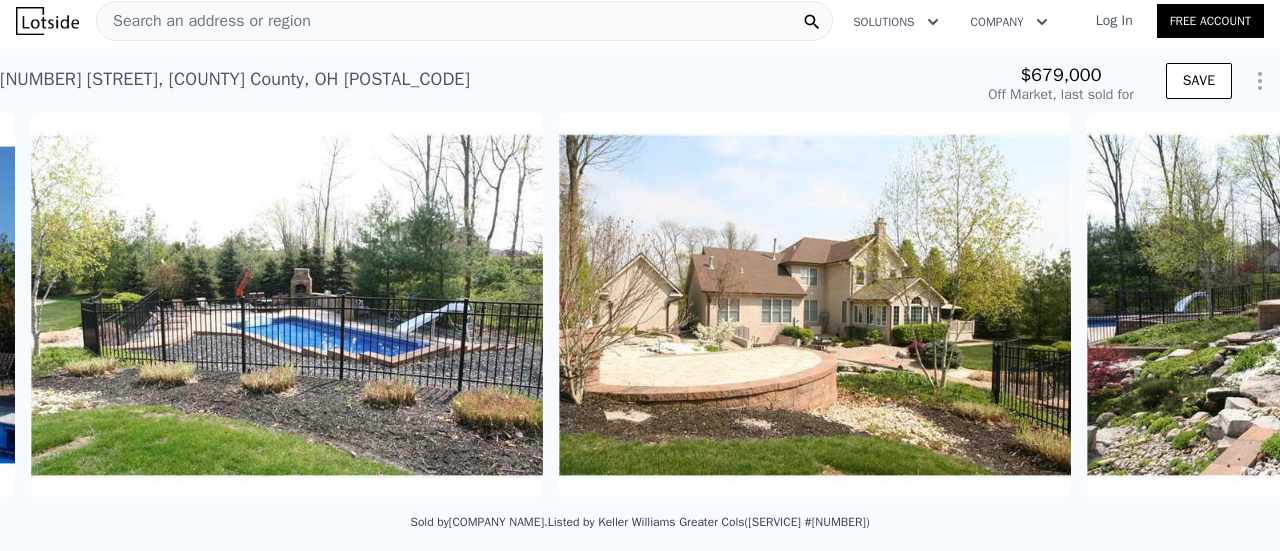 scroll, scrollTop: 0, scrollLeft: 5139, axis: horizontal 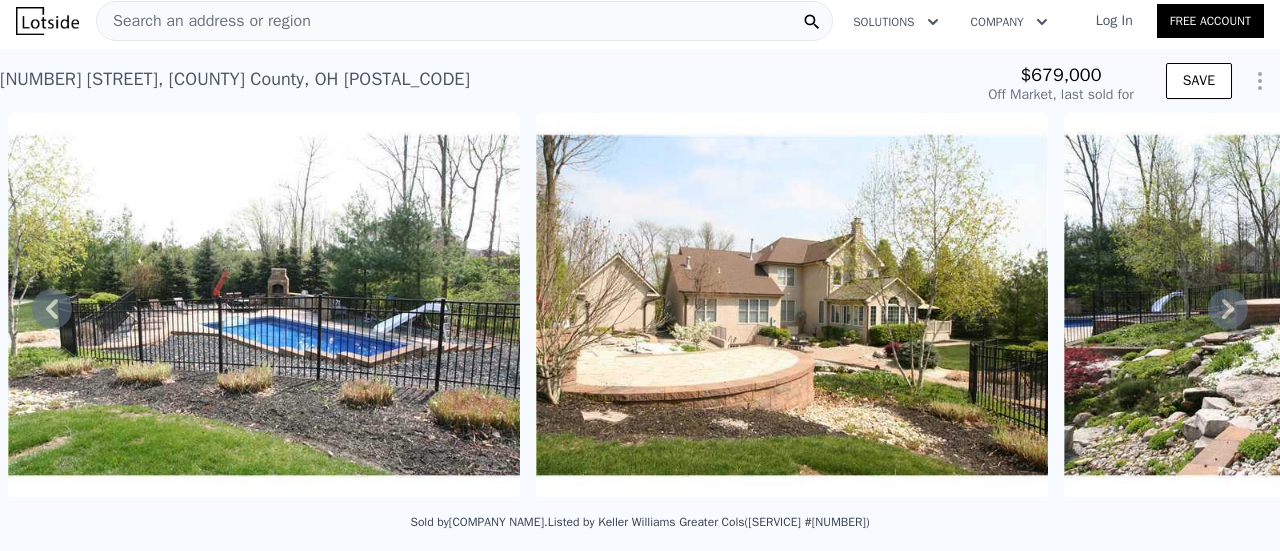 click 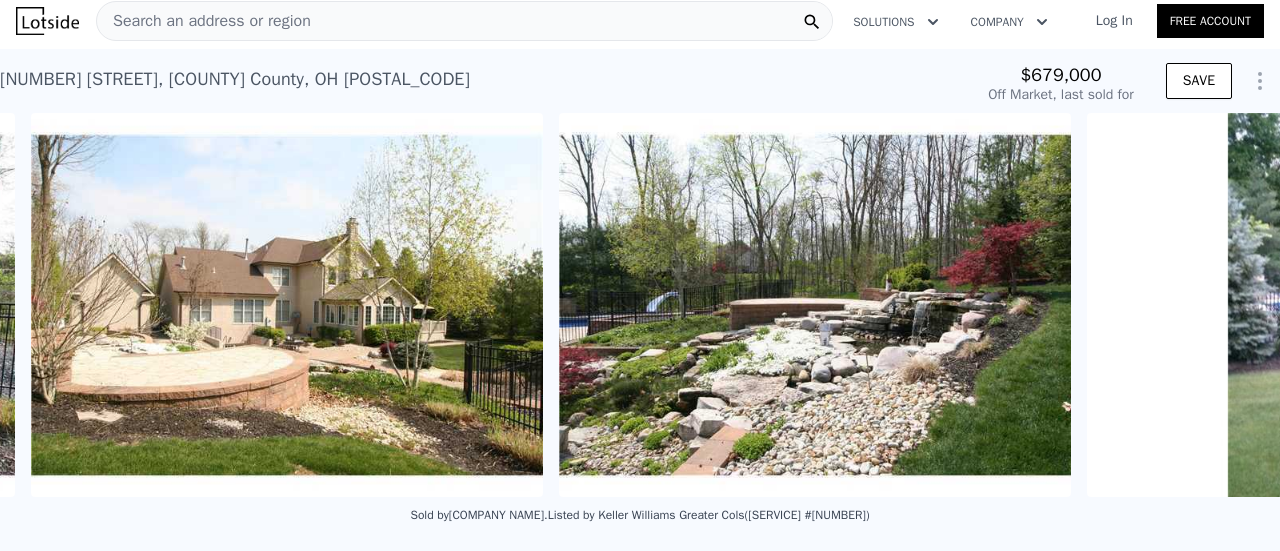 scroll, scrollTop: 0, scrollLeft: 5667, axis: horizontal 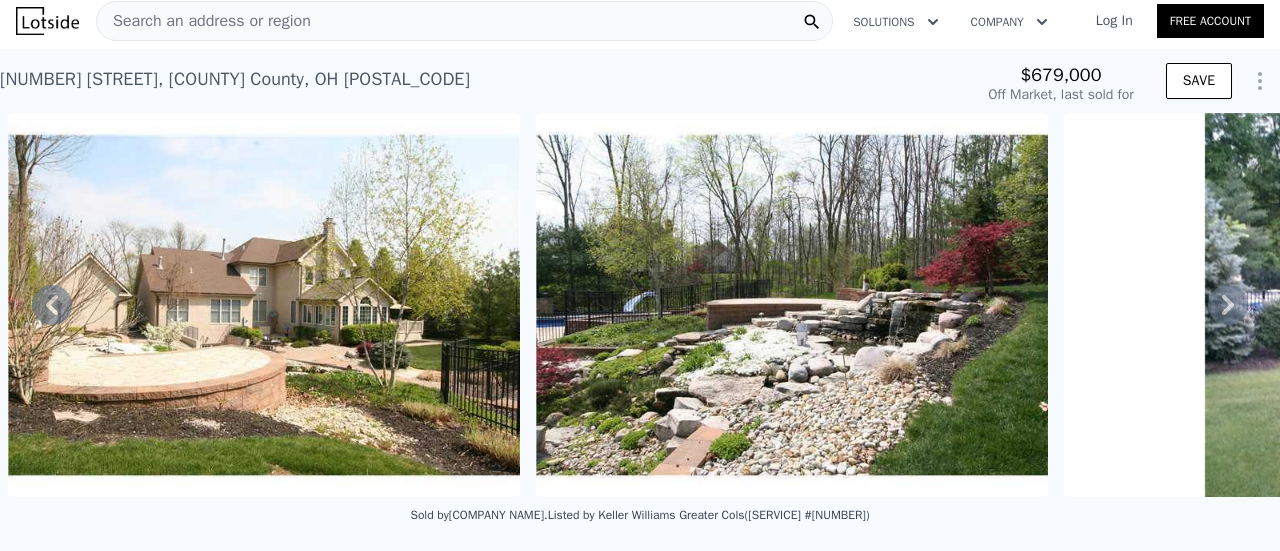 click 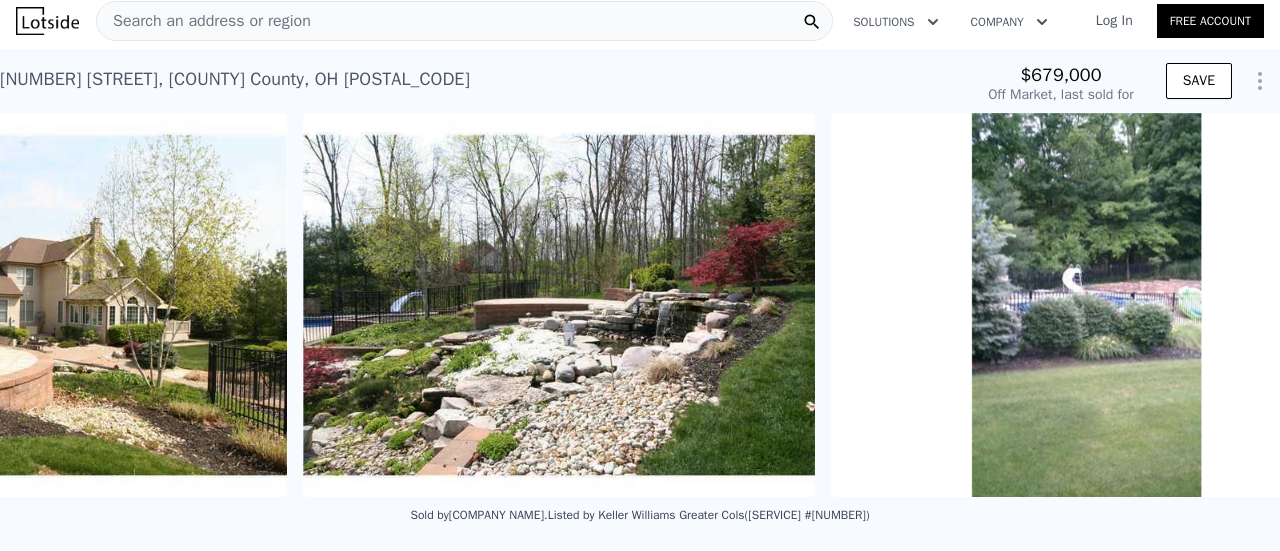 scroll, scrollTop: 0, scrollLeft: 5986, axis: horizontal 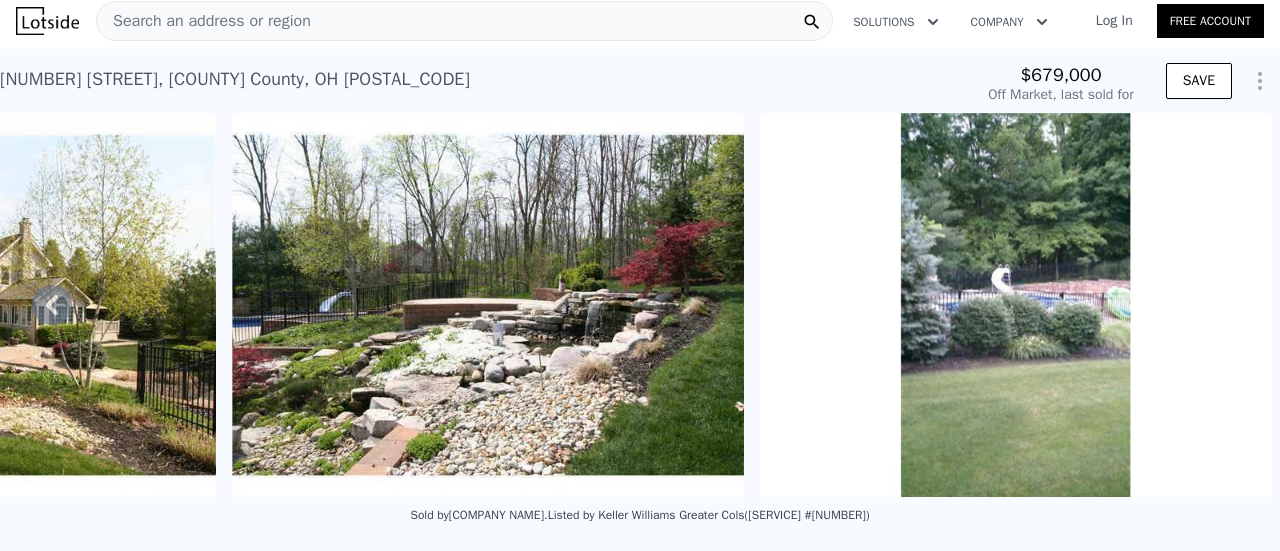 click 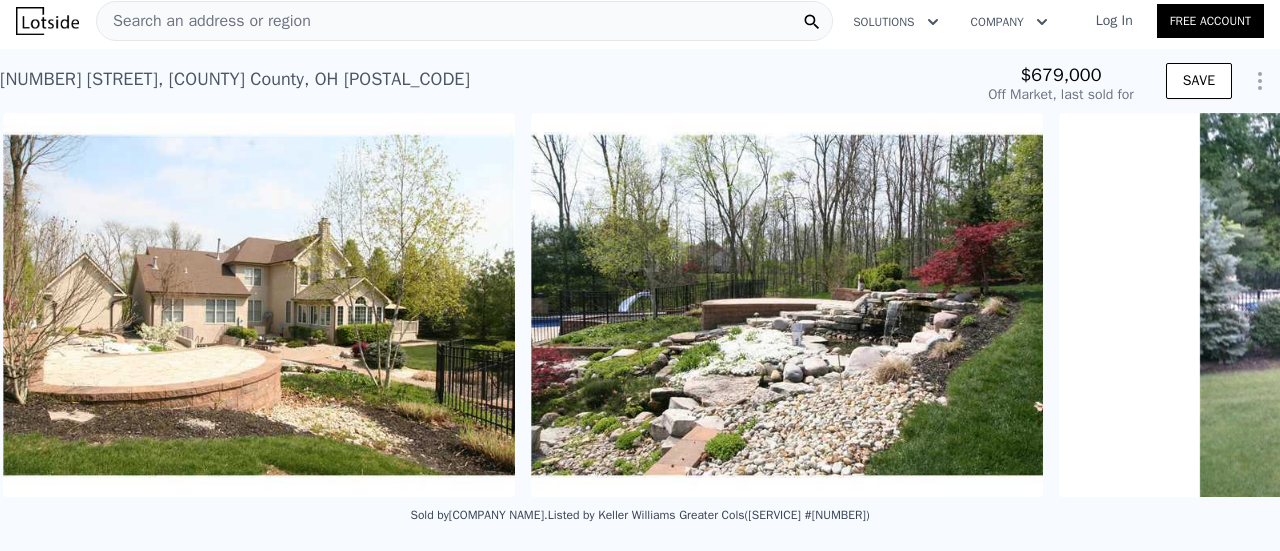 click at bounding box center [259, 305] 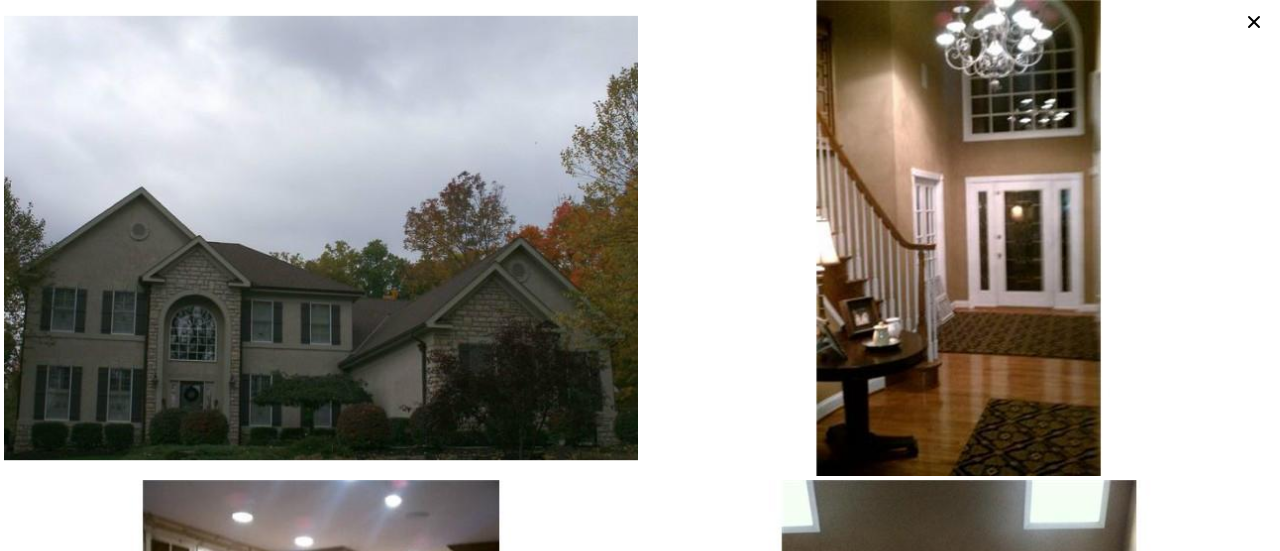 scroll, scrollTop: 0, scrollLeft: 5667, axis: horizontal 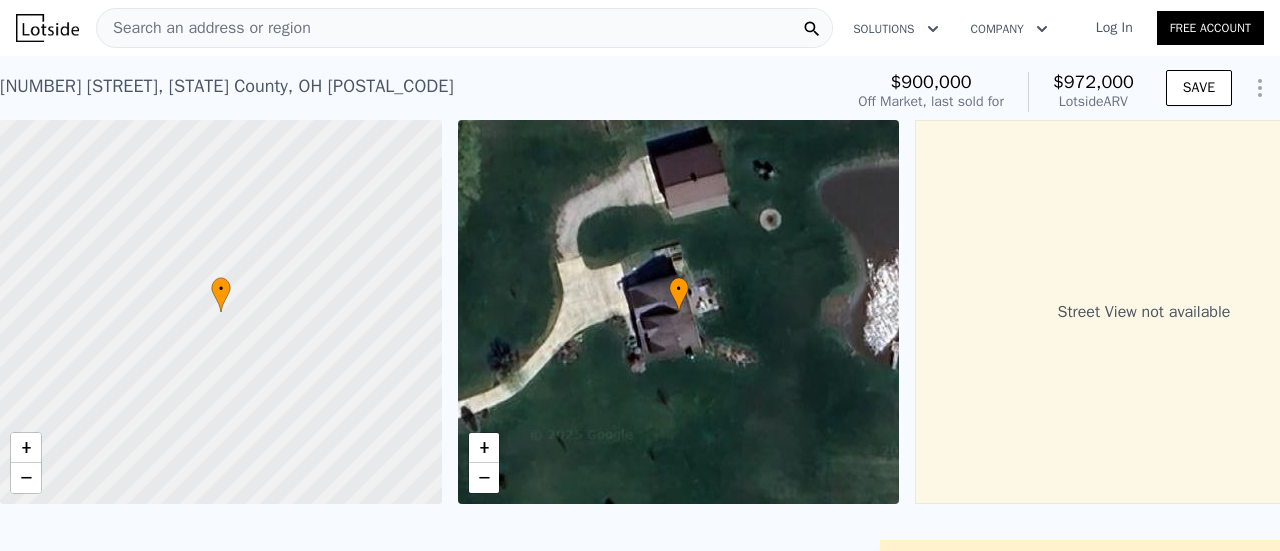 click on "Search an address or region" at bounding box center [464, 28] 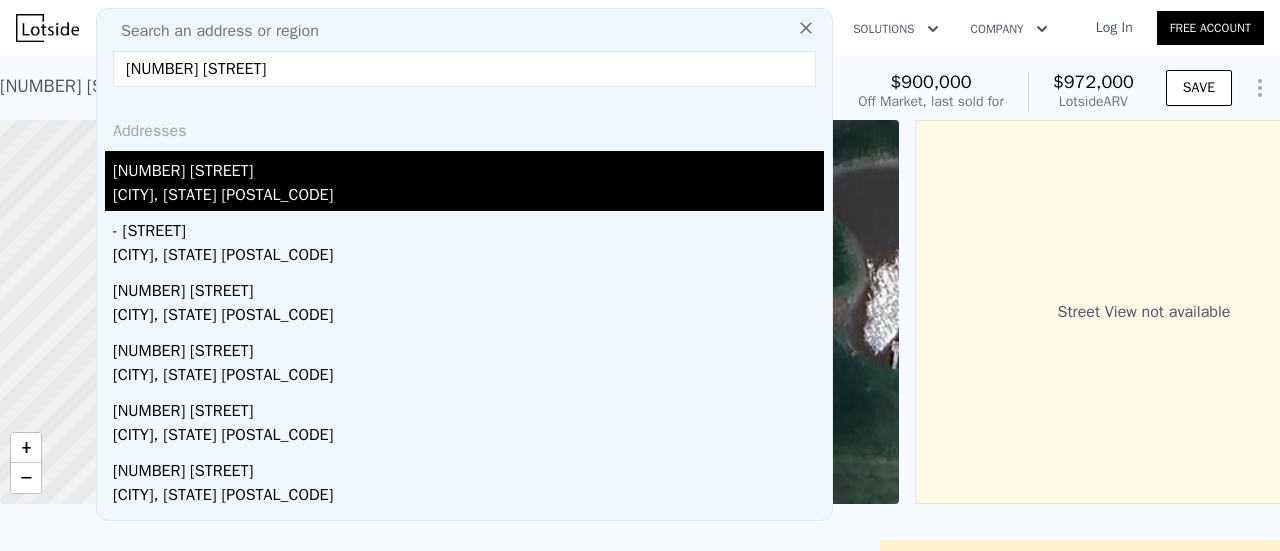 type on "1401 brittingham ln" 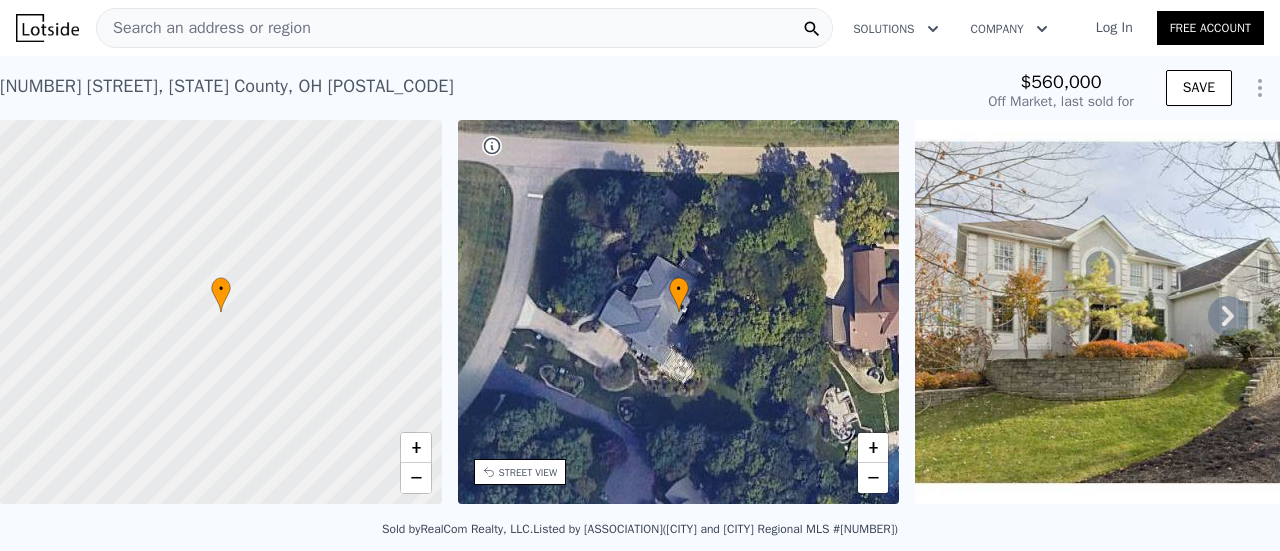 scroll, scrollTop: 192, scrollLeft: 0, axis: vertical 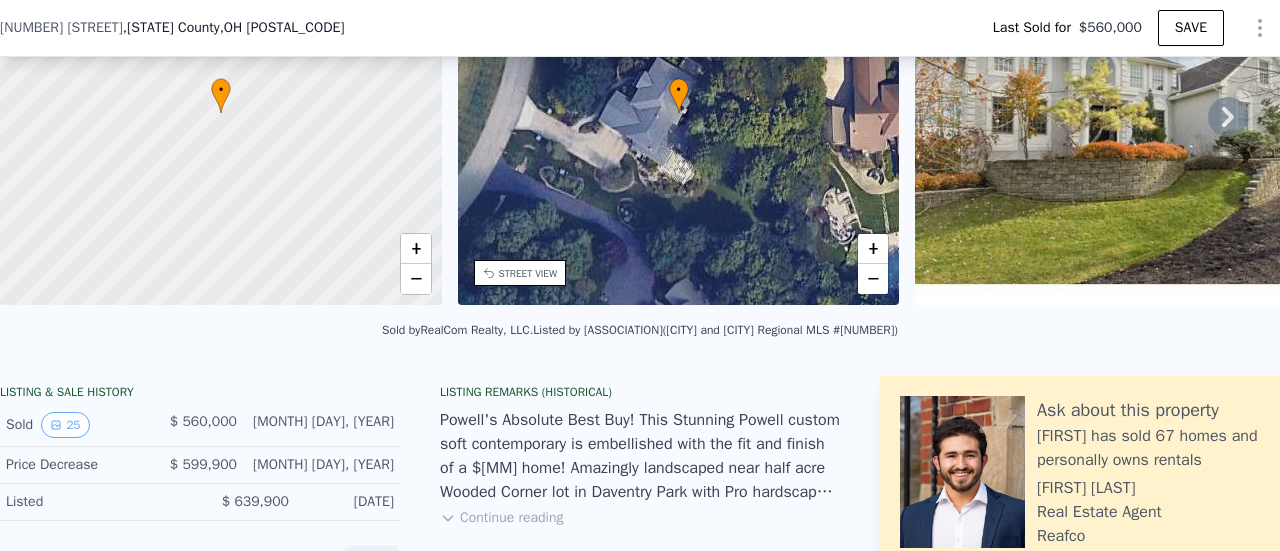 type on "-$ 601,752" 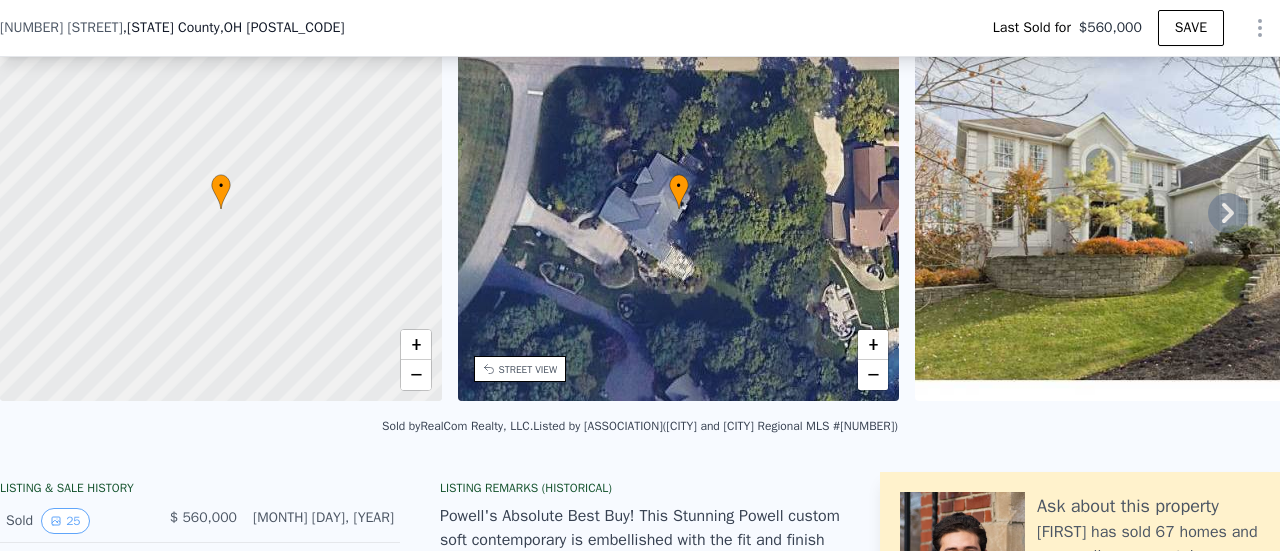 scroll, scrollTop: 92, scrollLeft: 0, axis: vertical 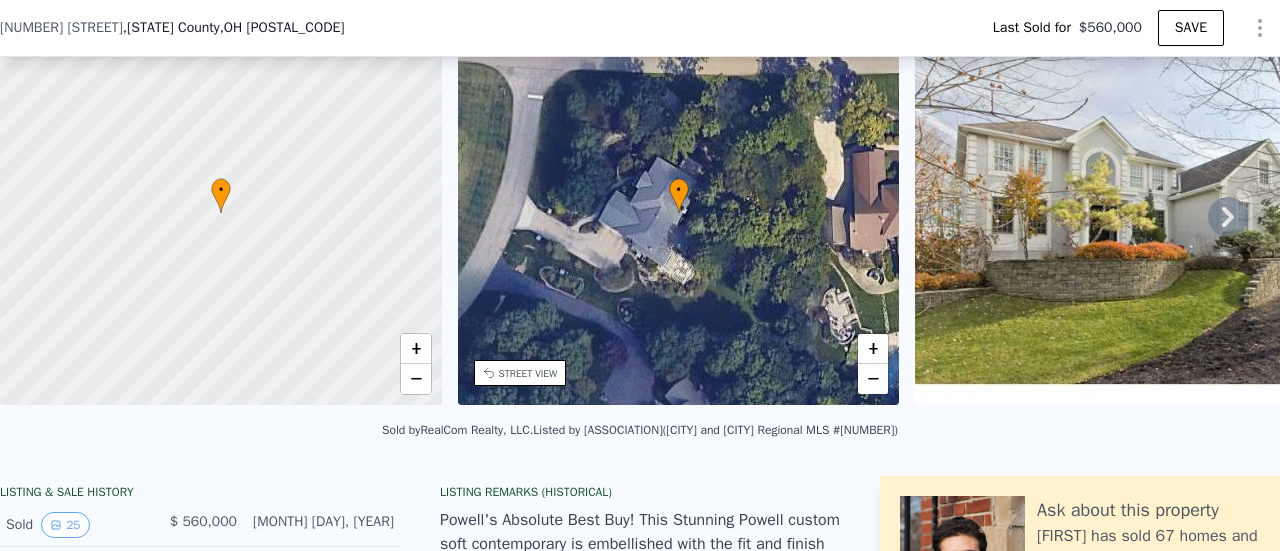 click at bounding box center (1171, 213) 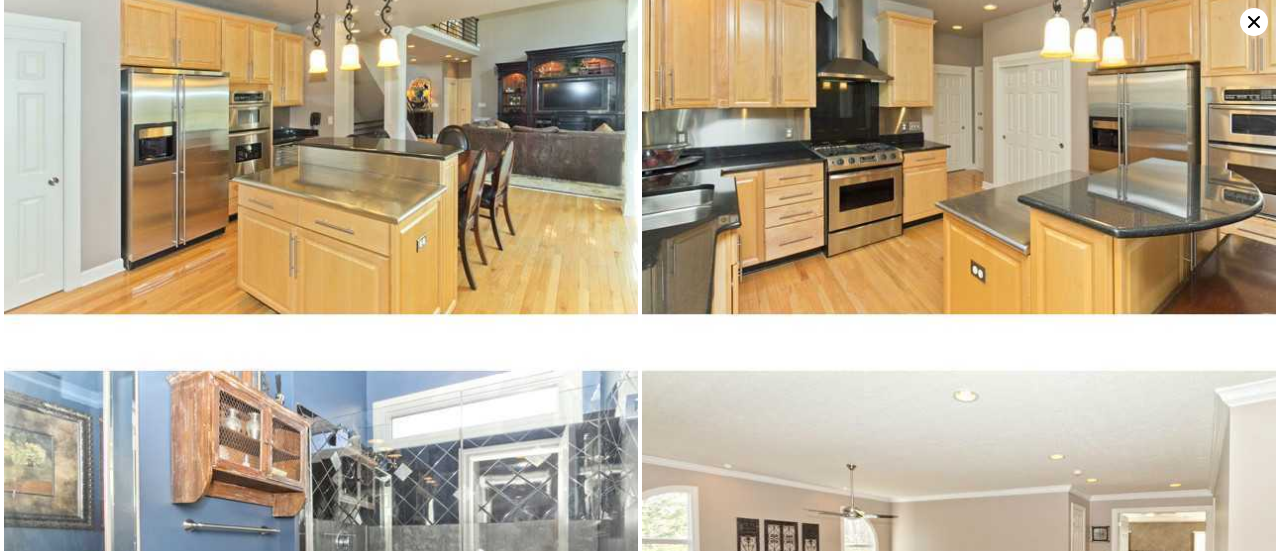 scroll, scrollTop: 2842, scrollLeft: 0, axis: vertical 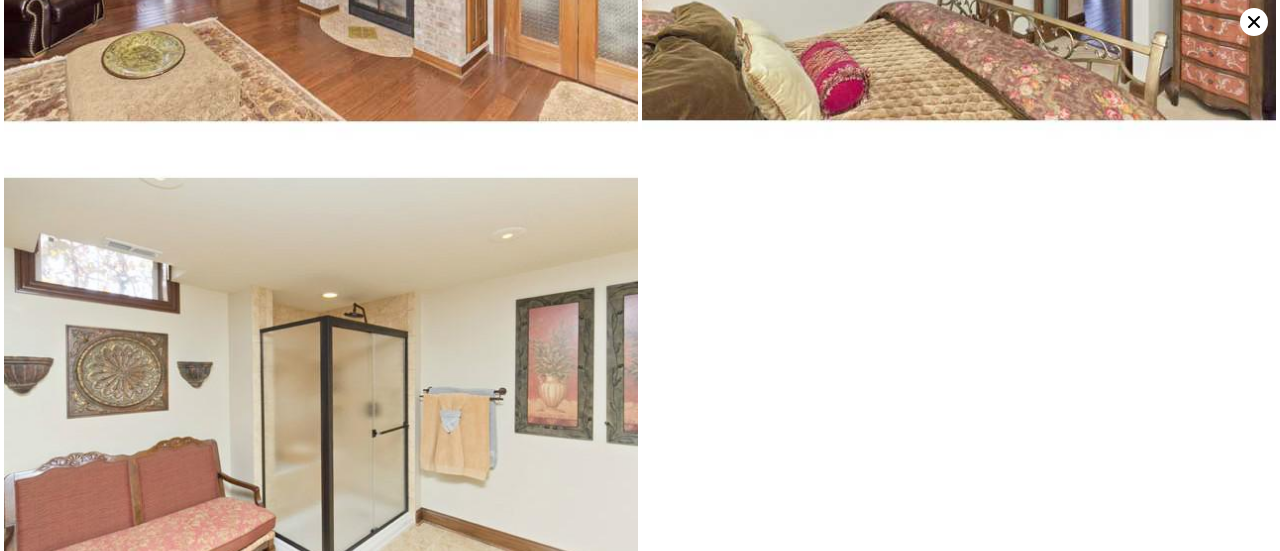 type on "$ 846,000" 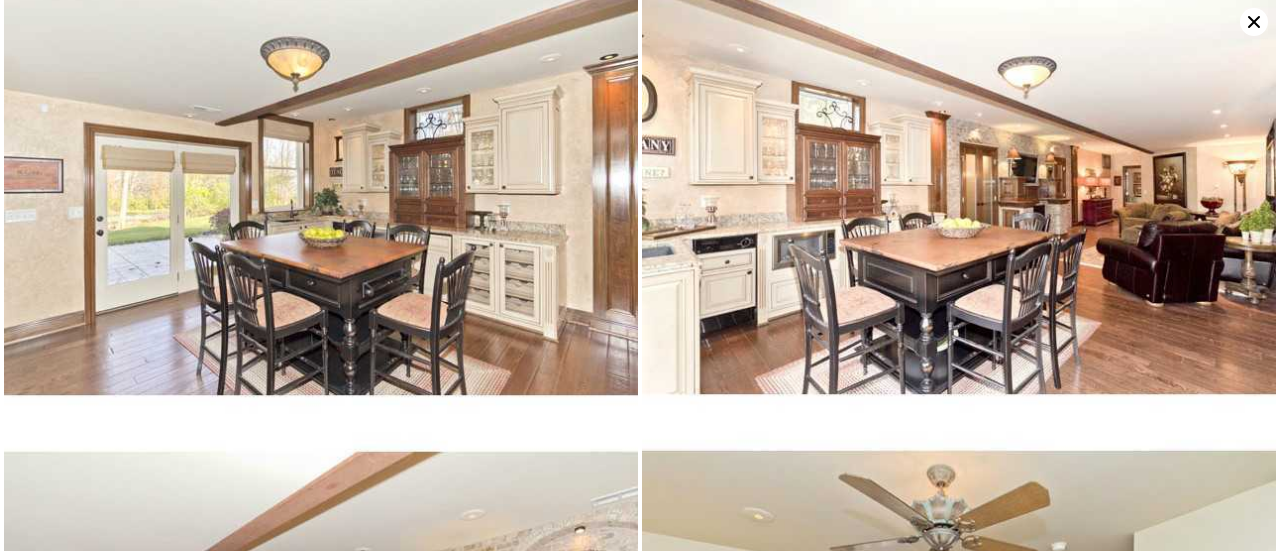 scroll, scrollTop: 4737, scrollLeft: 0, axis: vertical 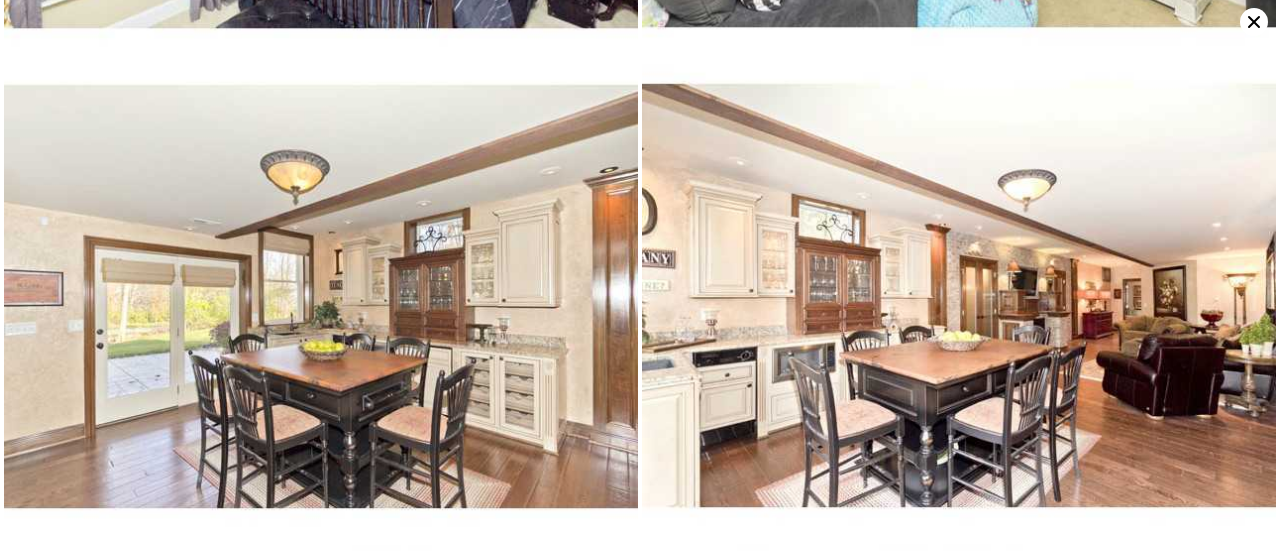 type on "3" 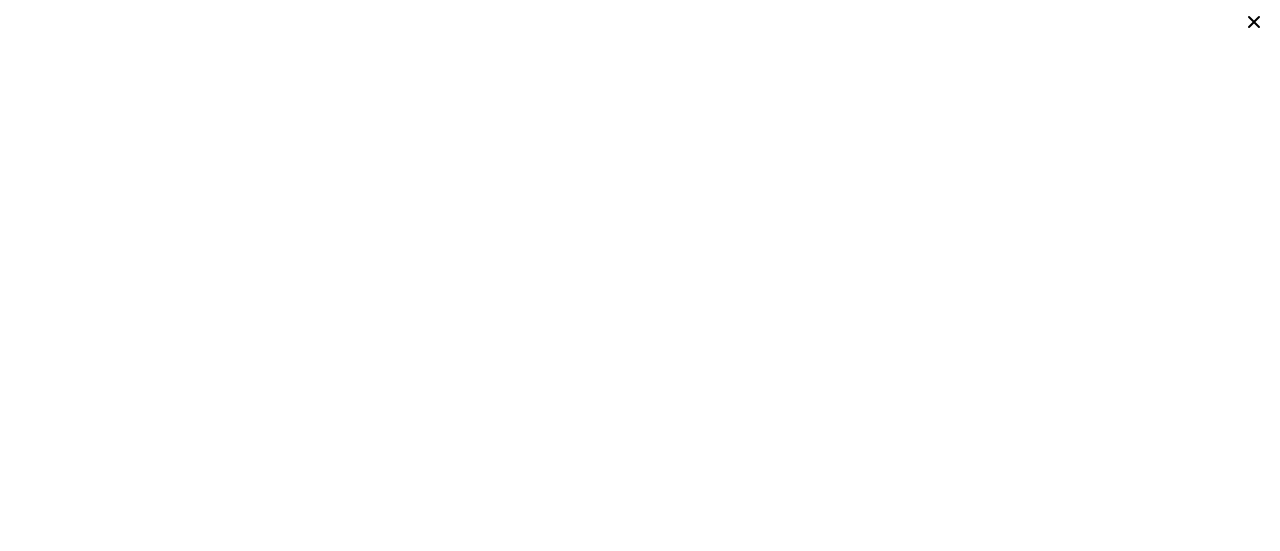 scroll, scrollTop: 0, scrollLeft: 0, axis: both 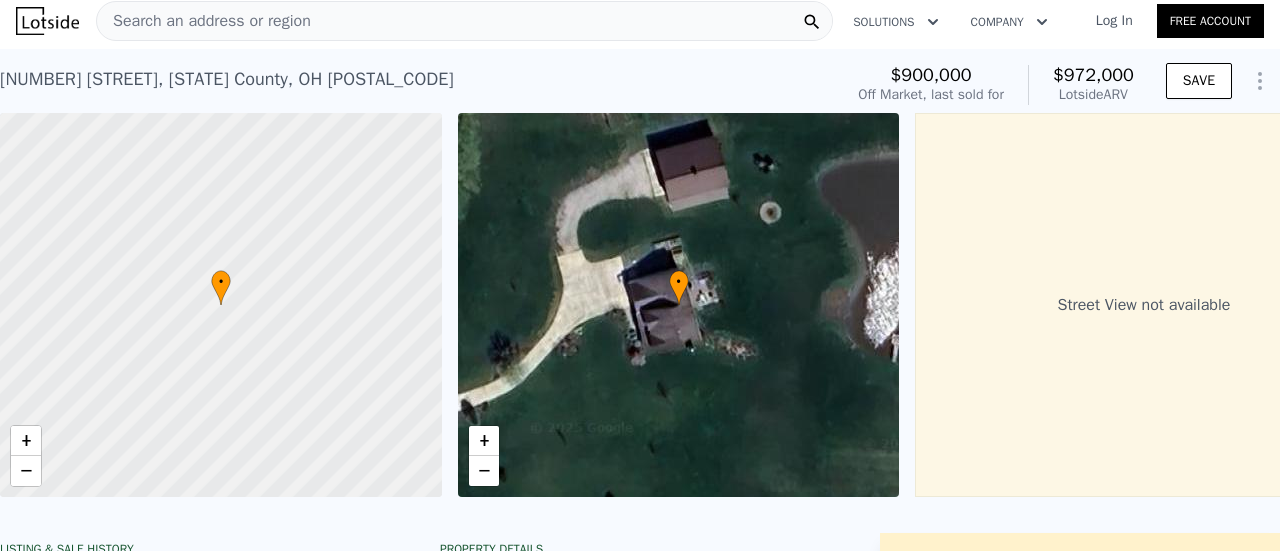 click on "Search an address or region" at bounding box center [464, 21] 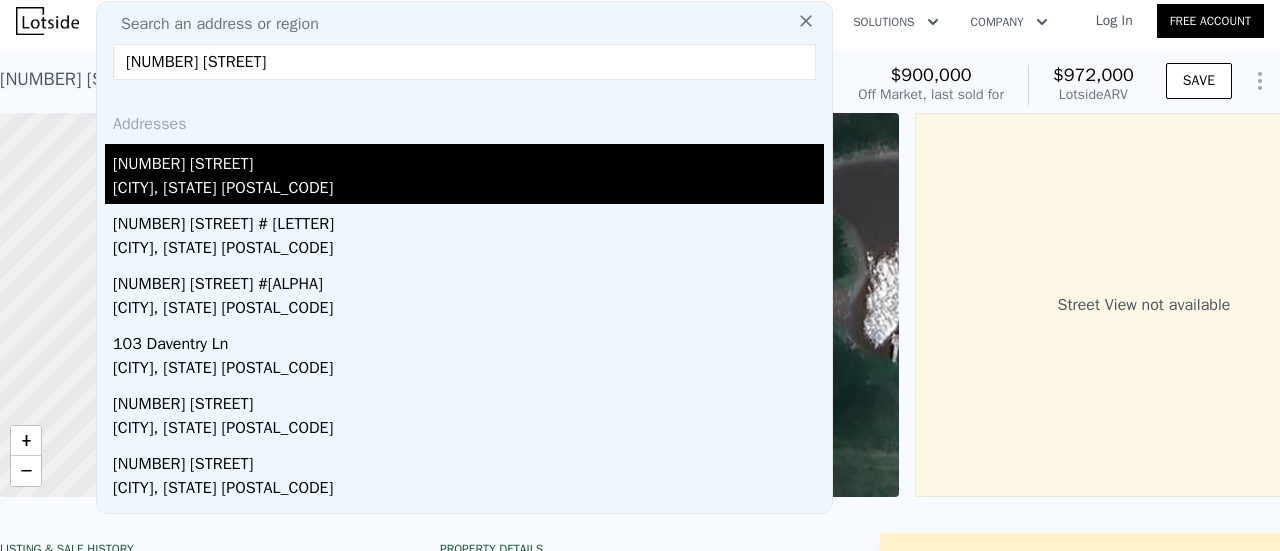type on "1655 daventry ln" 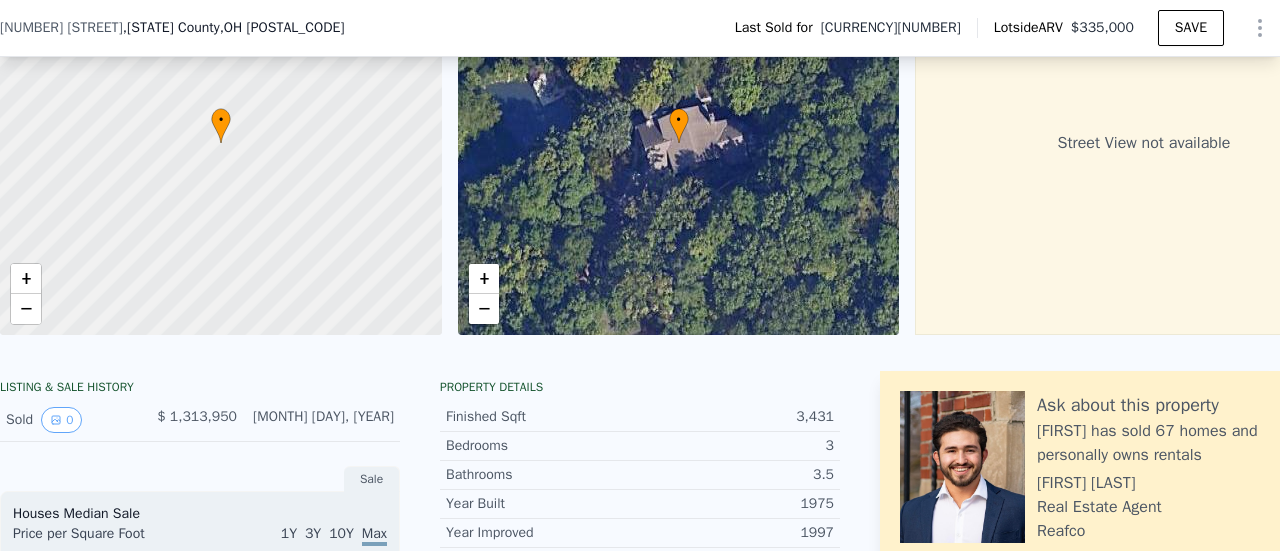 scroll, scrollTop: 200, scrollLeft: 0, axis: vertical 